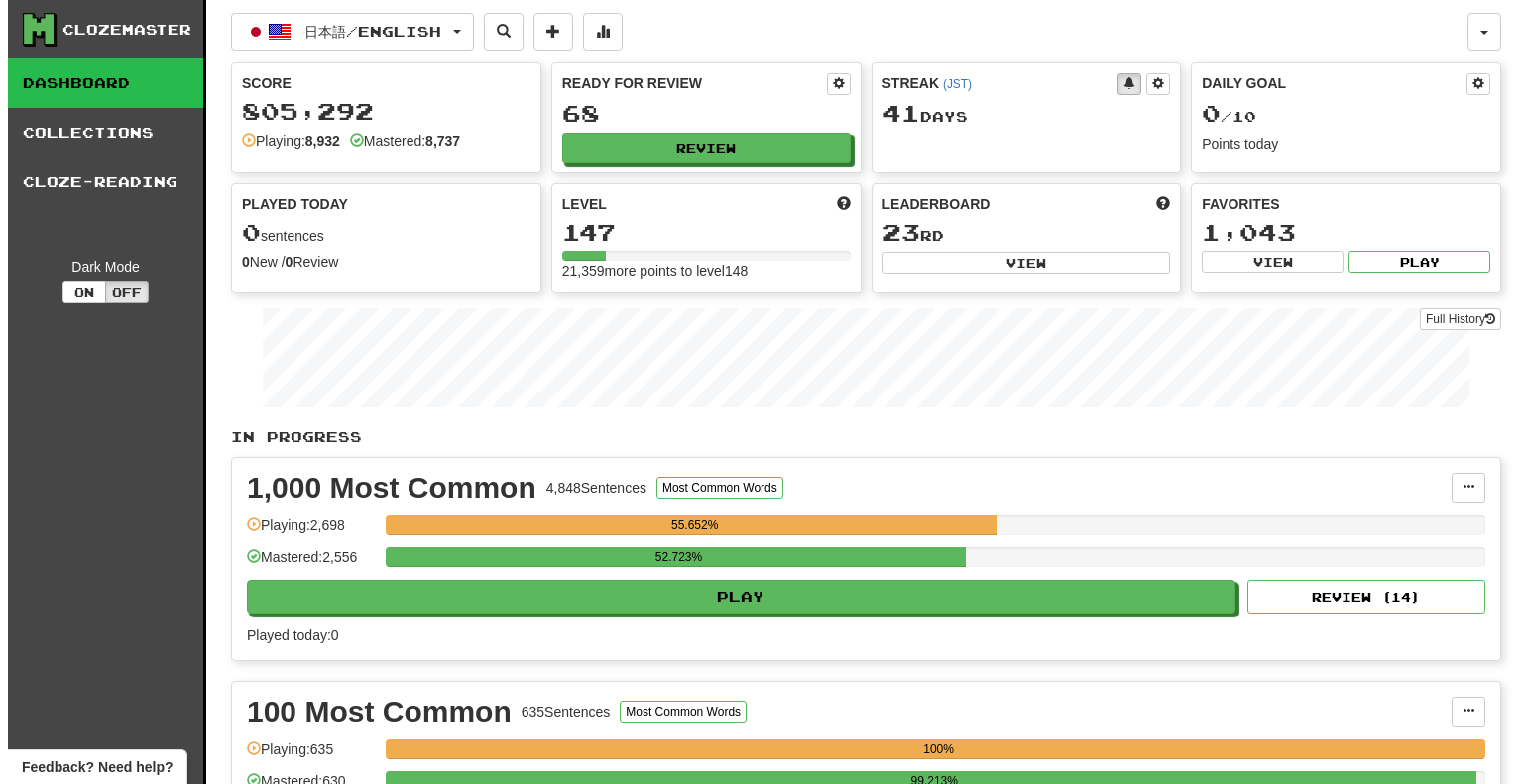 scroll, scrollTop: 0, scrollLeft: 0, axis: both 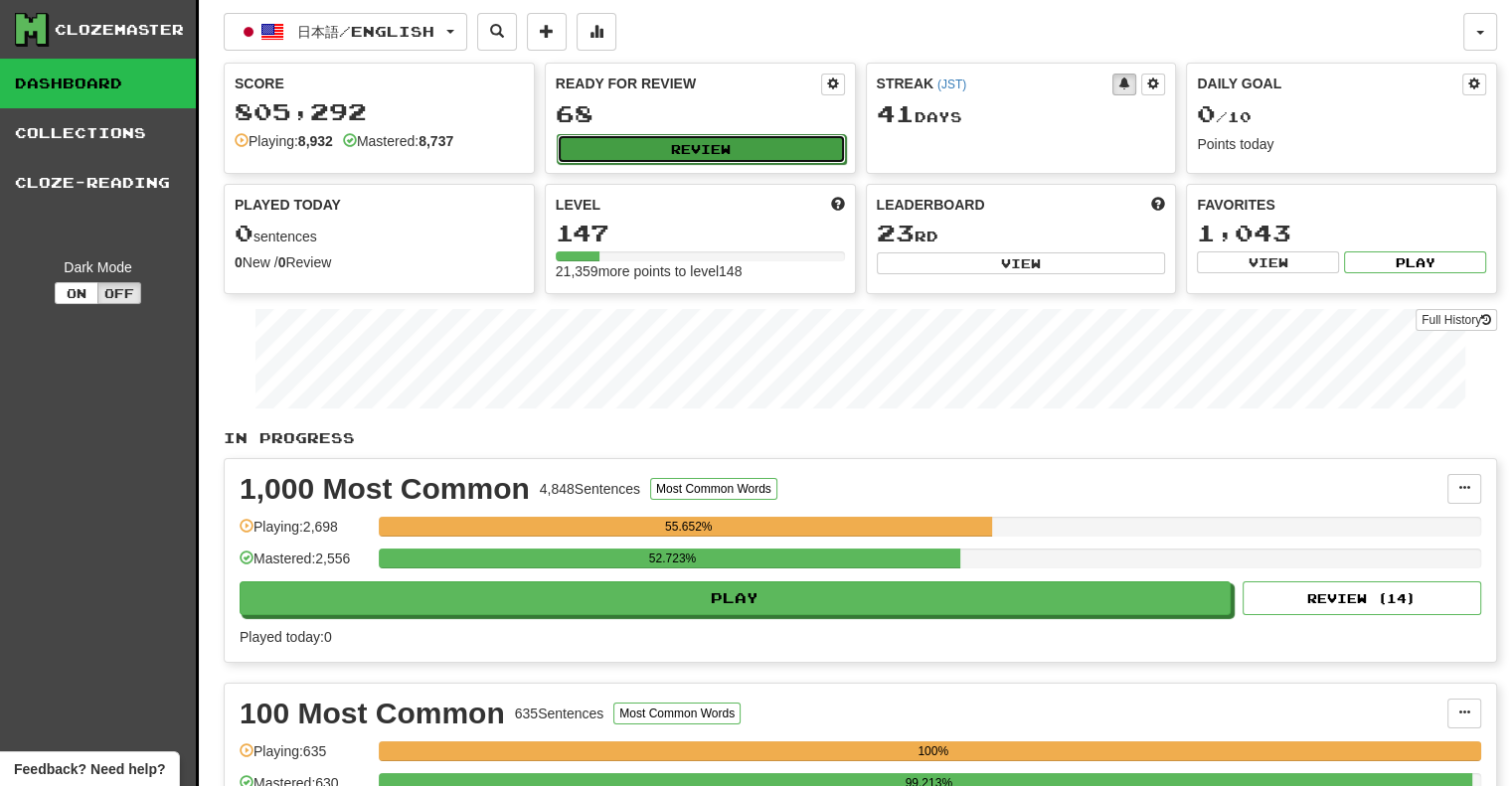 click on "Review" at bounding box center [701, 149] 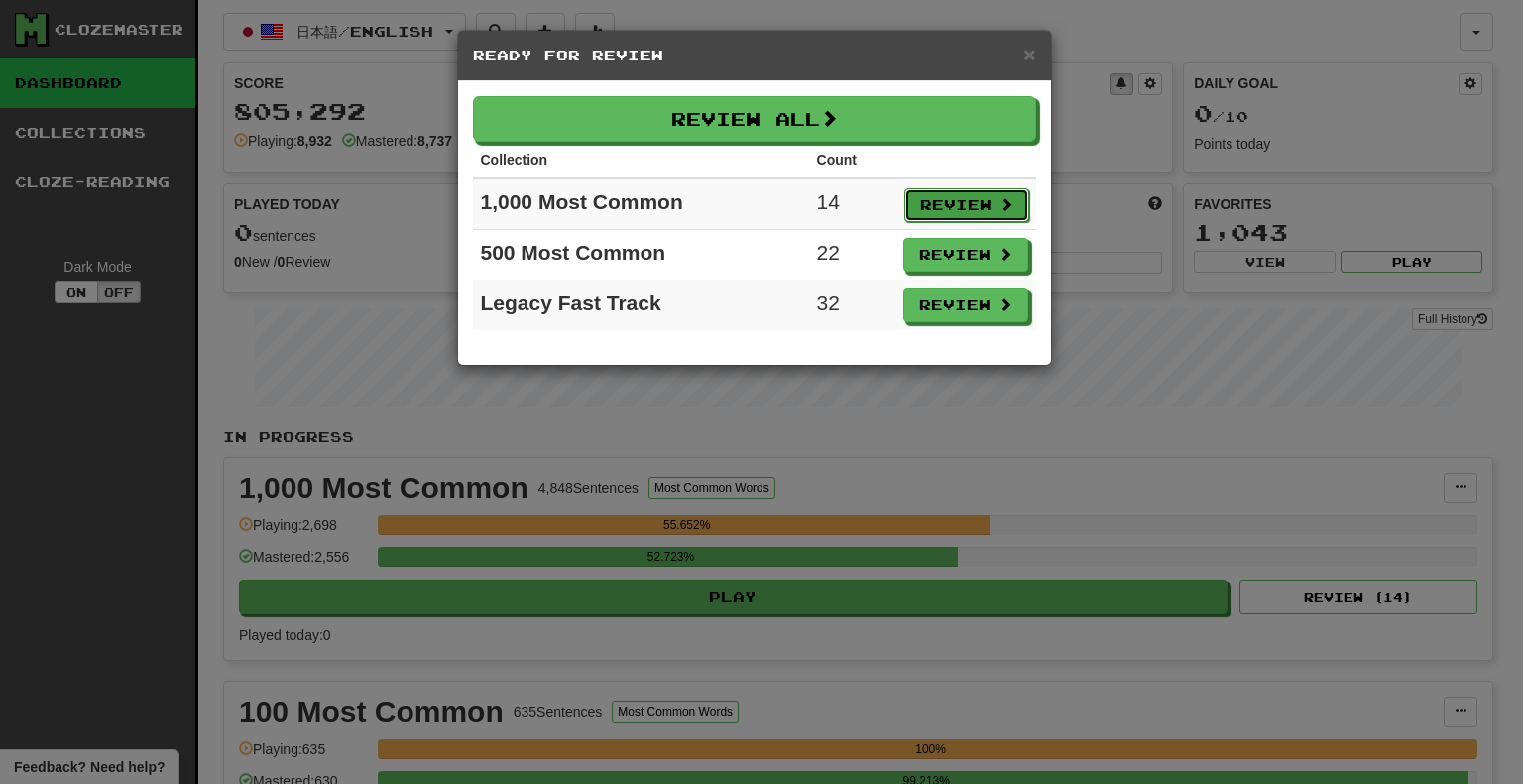 click on "Review" at bounding box center [967, 205] 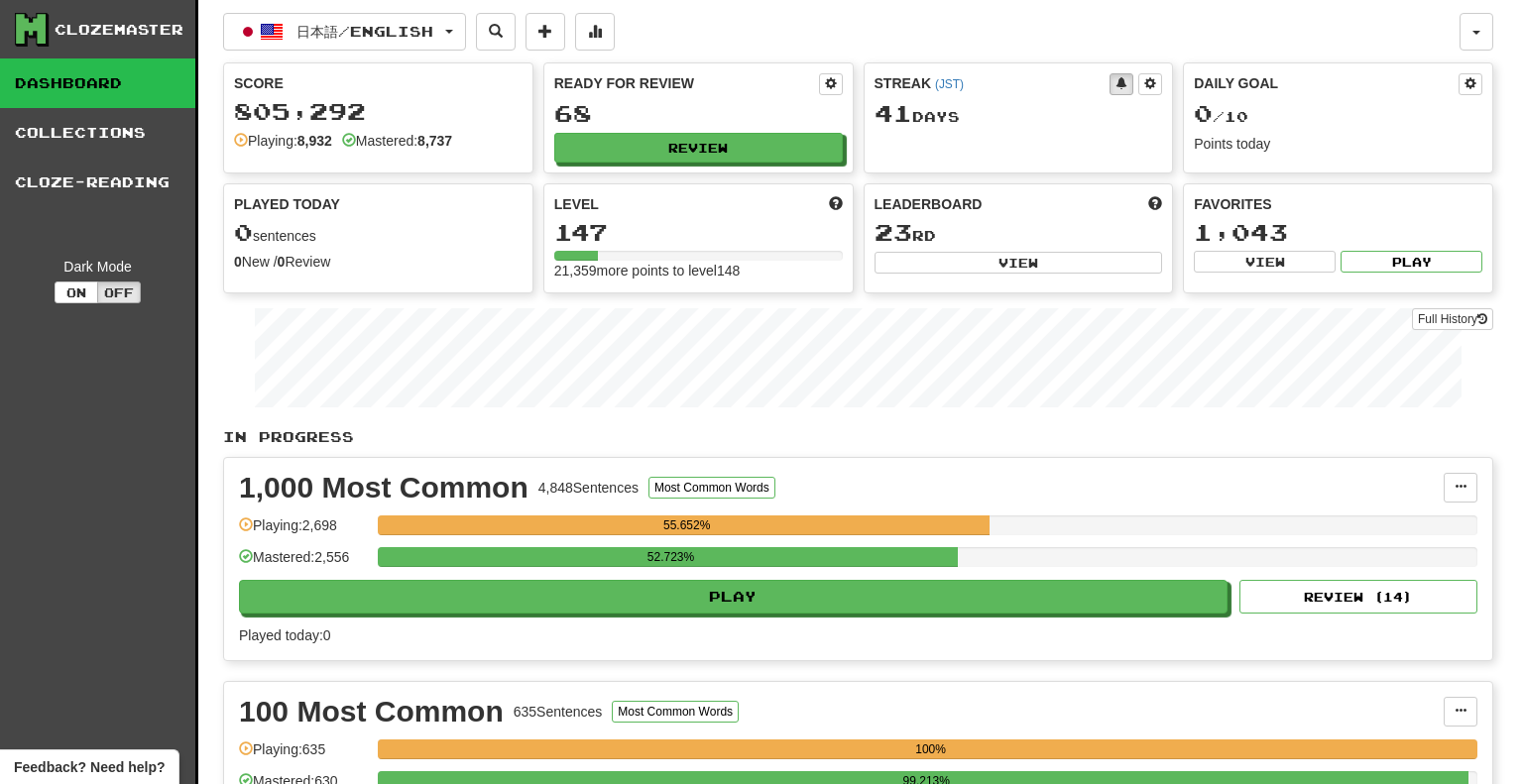 select on "**" 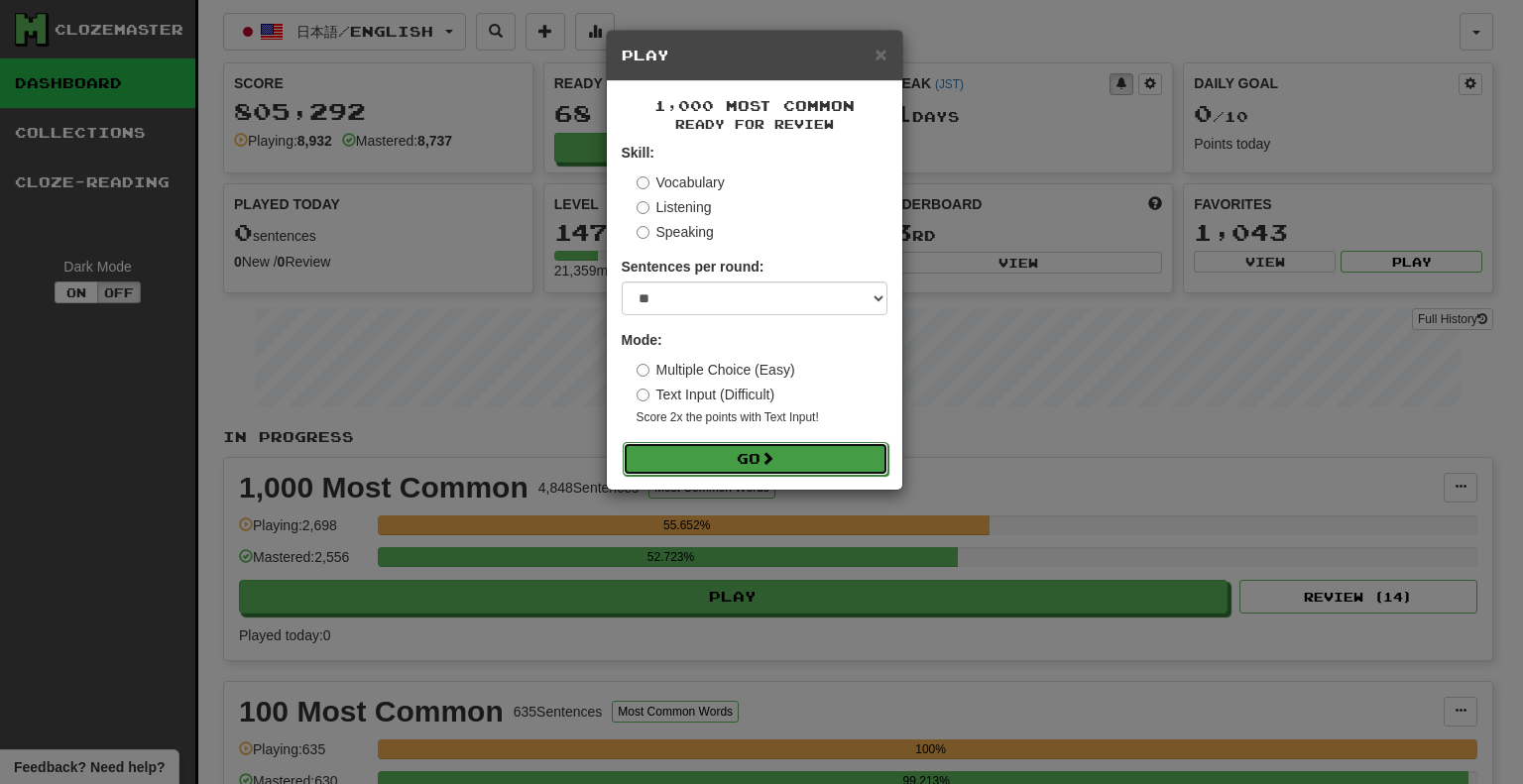 click on "Go" at bounding box center (756, 459) 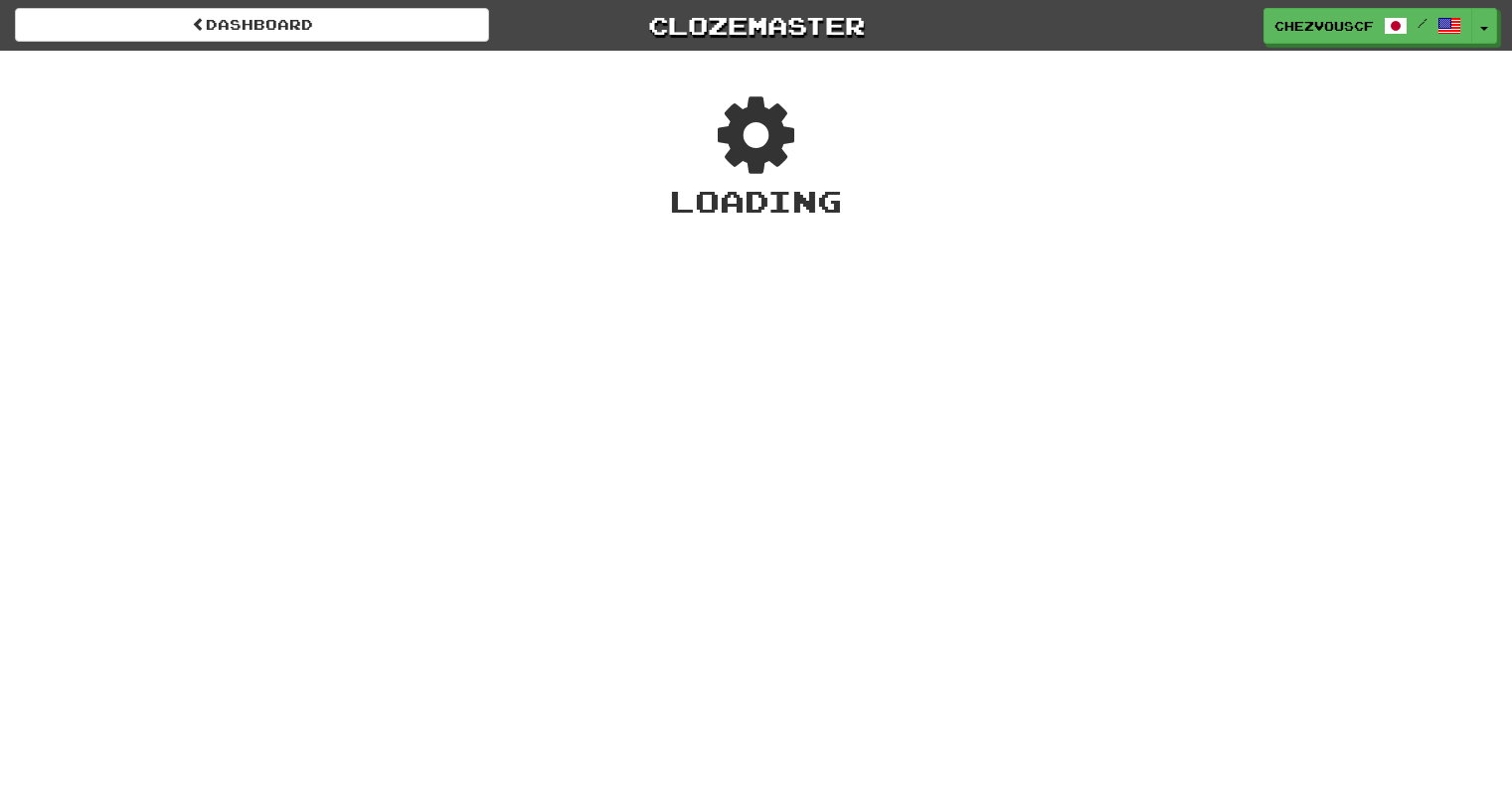 scroll, scrollTop: 0, scrollLeft: 0, axis: both 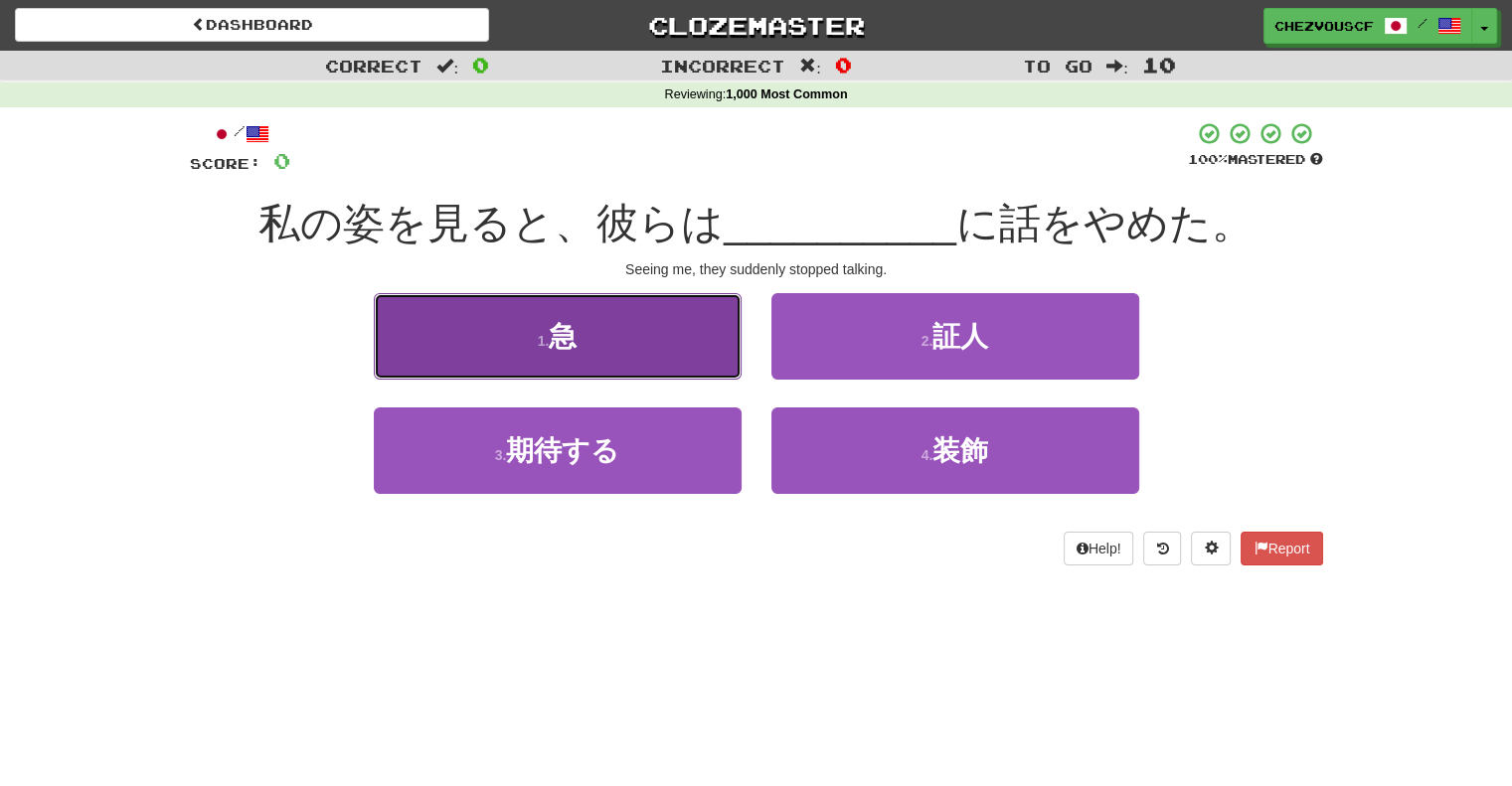 click on "1 .  急" at bounding box center (558, 336) 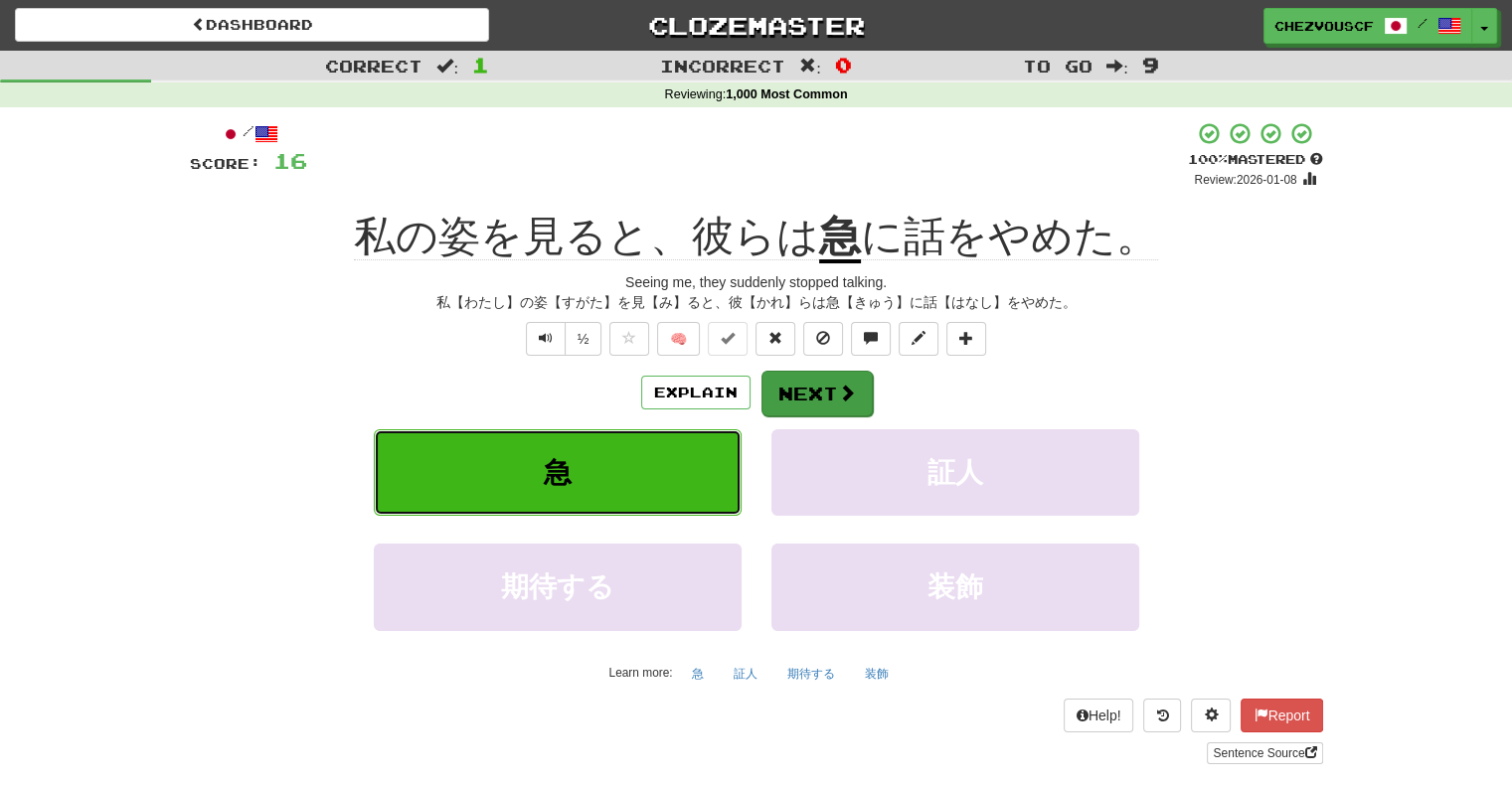 type 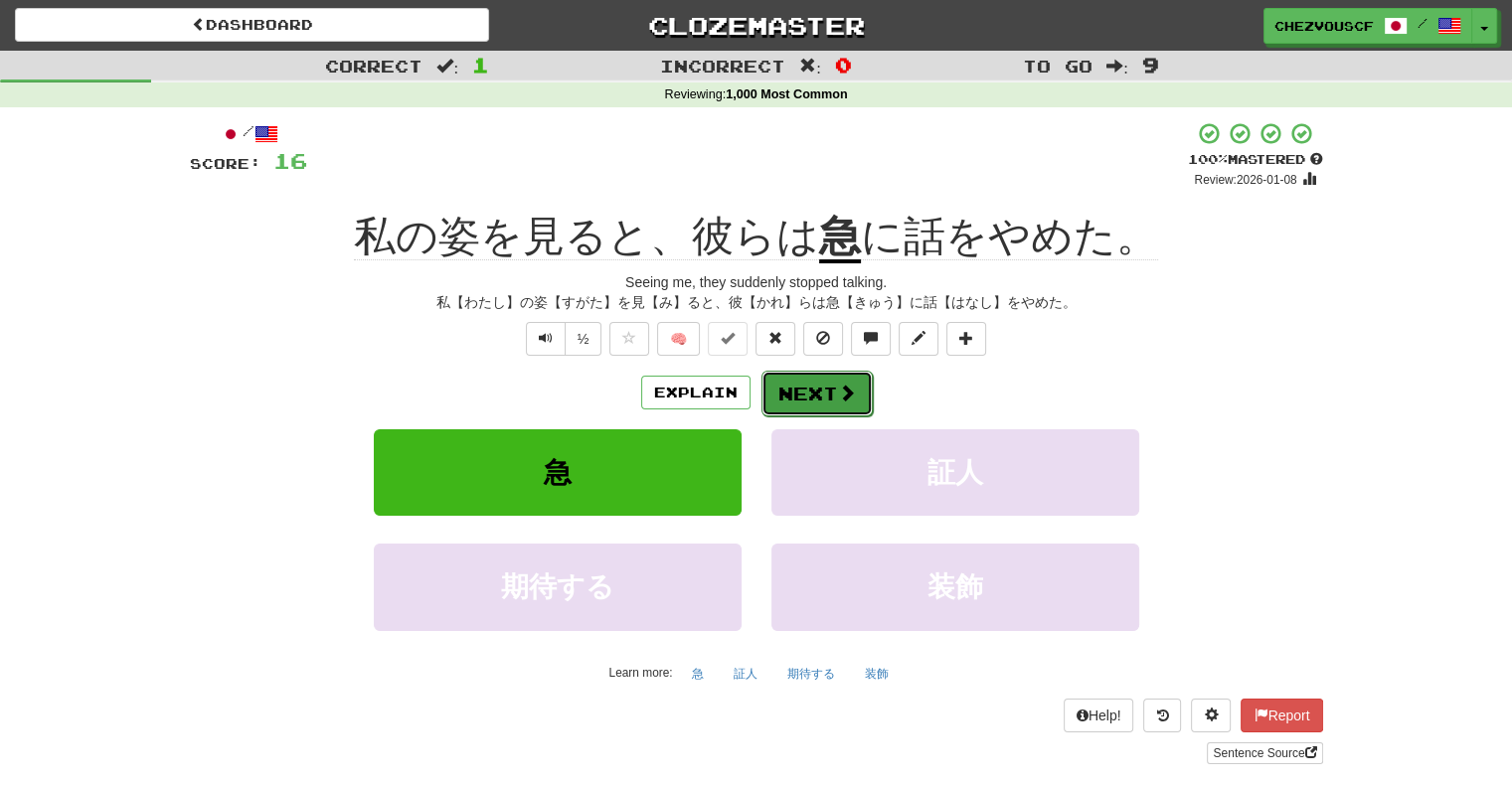click on "Next" at bounding box center [817, 393] 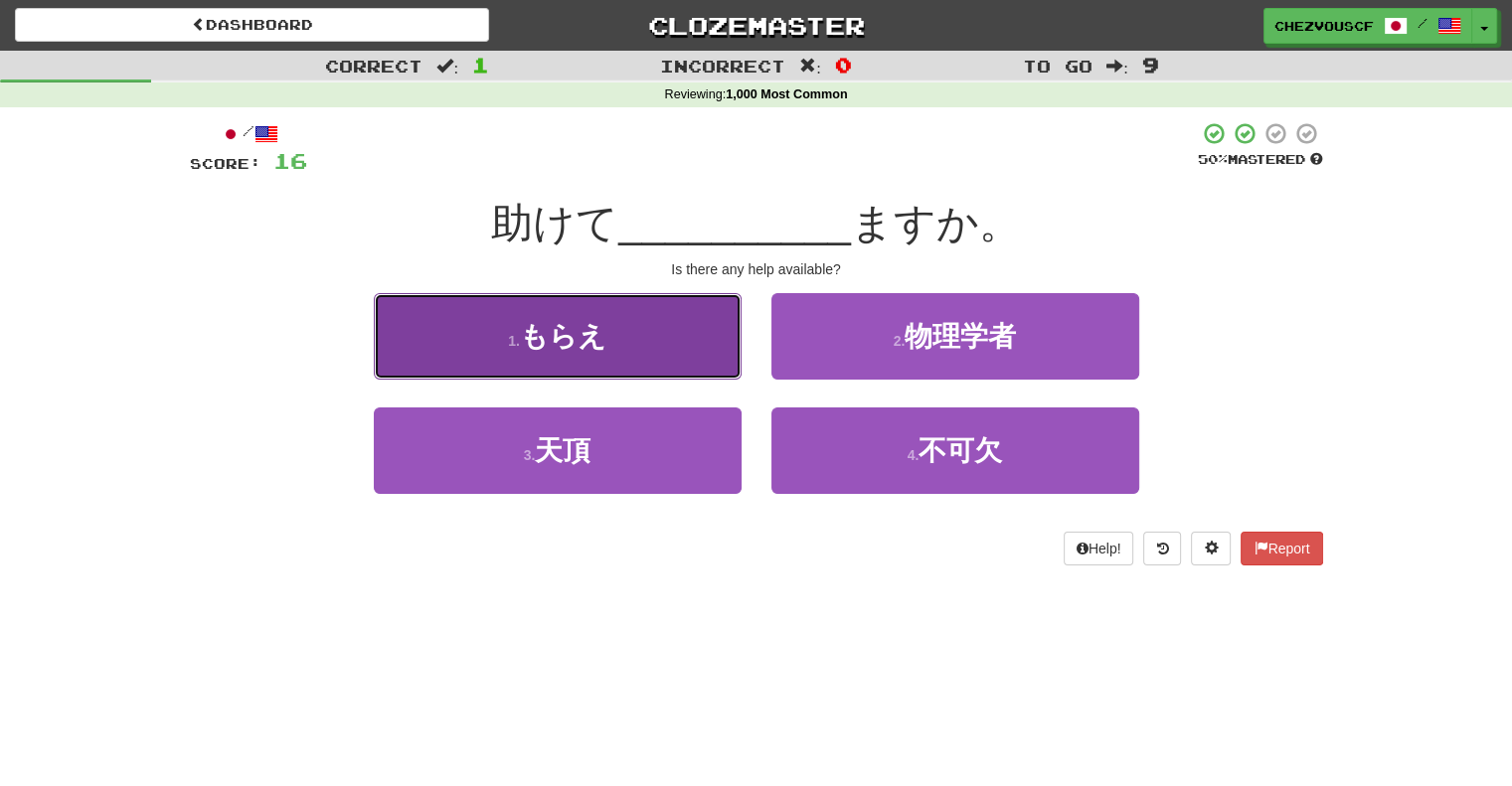 click on "1 .  もらえ" at bounding box center (558, 336) 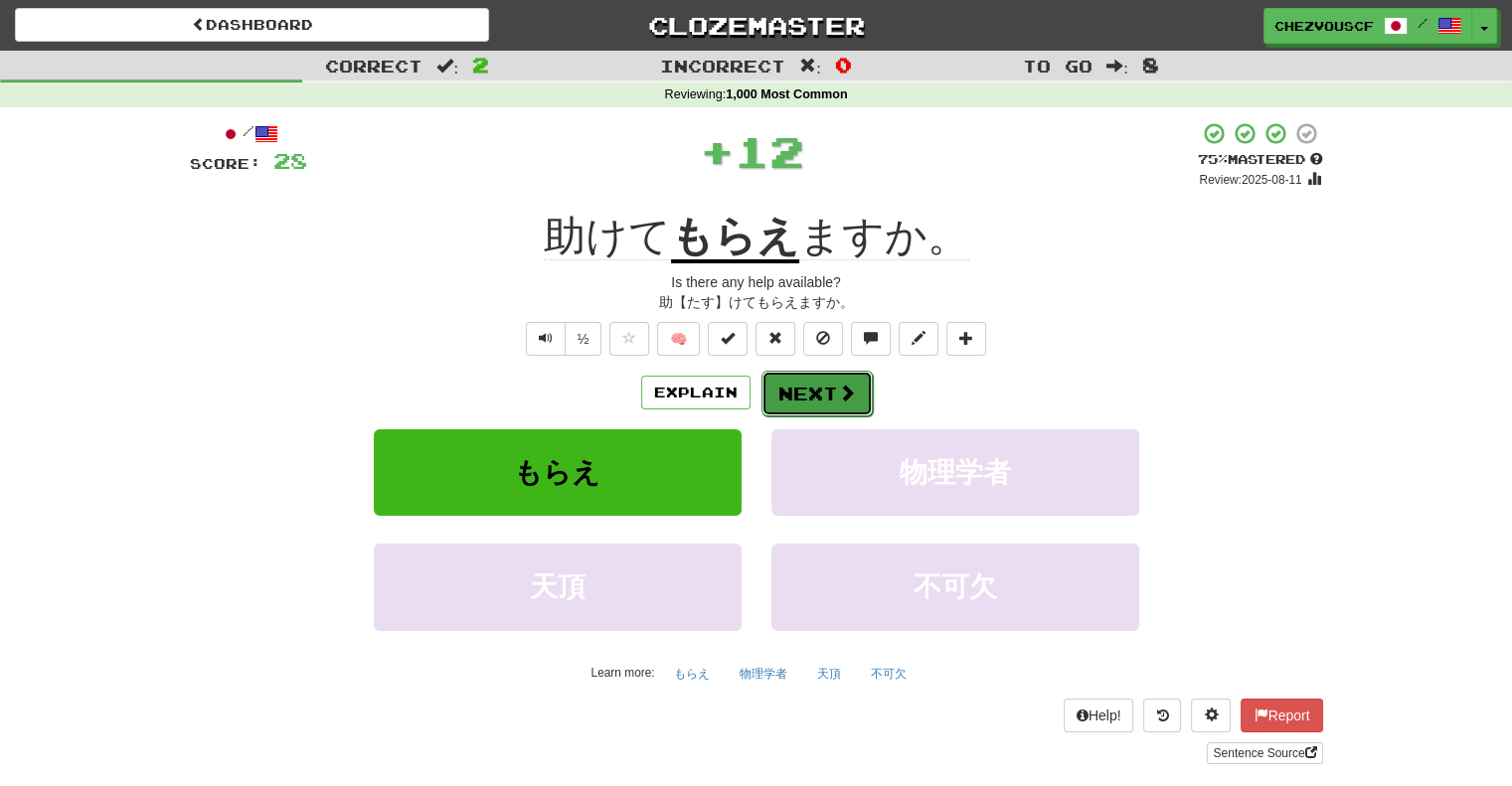 click on "Next" at bounding box center (817, 393) 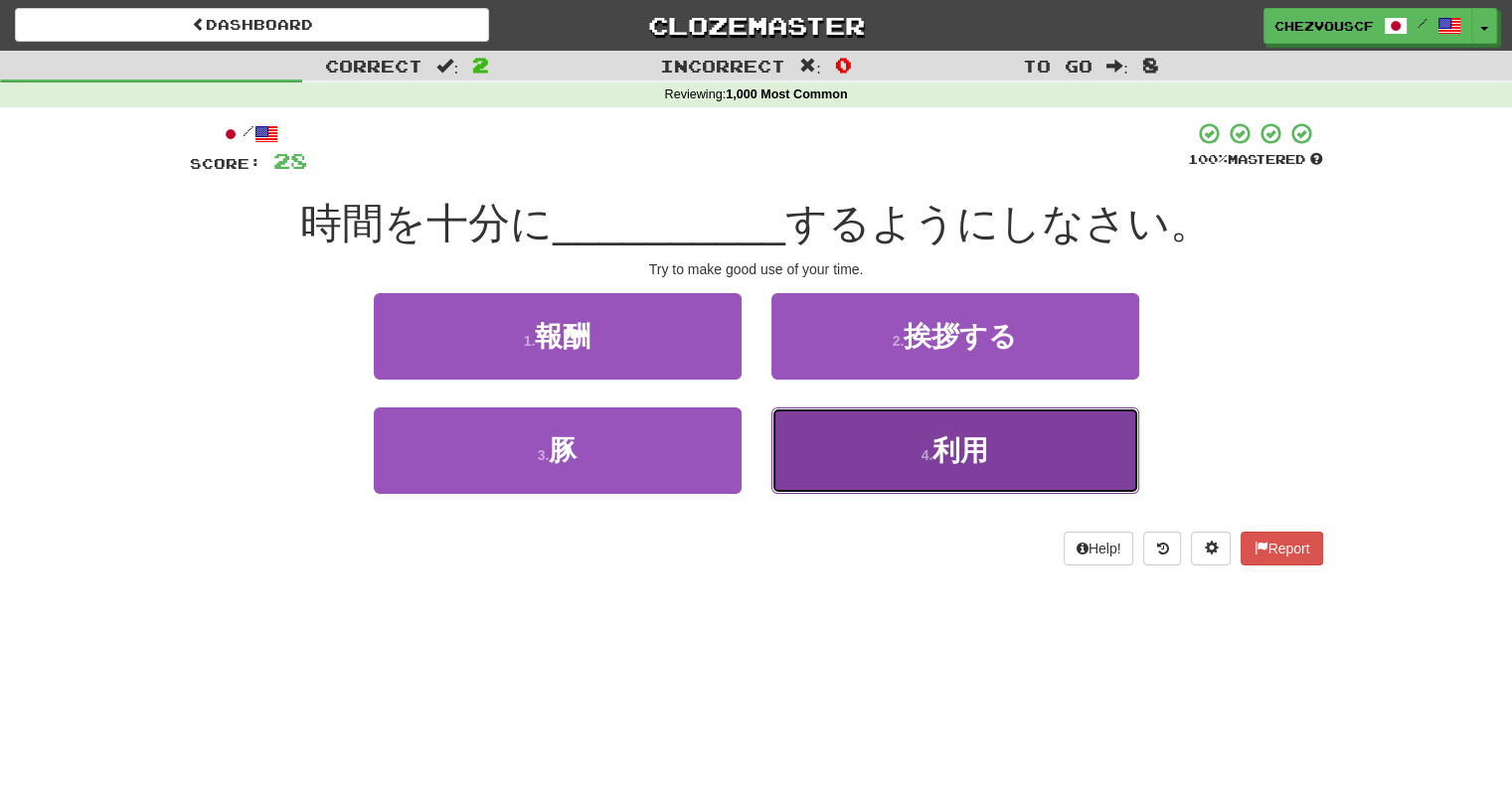click on "4 .  利用" at bounding box center [955, 450] 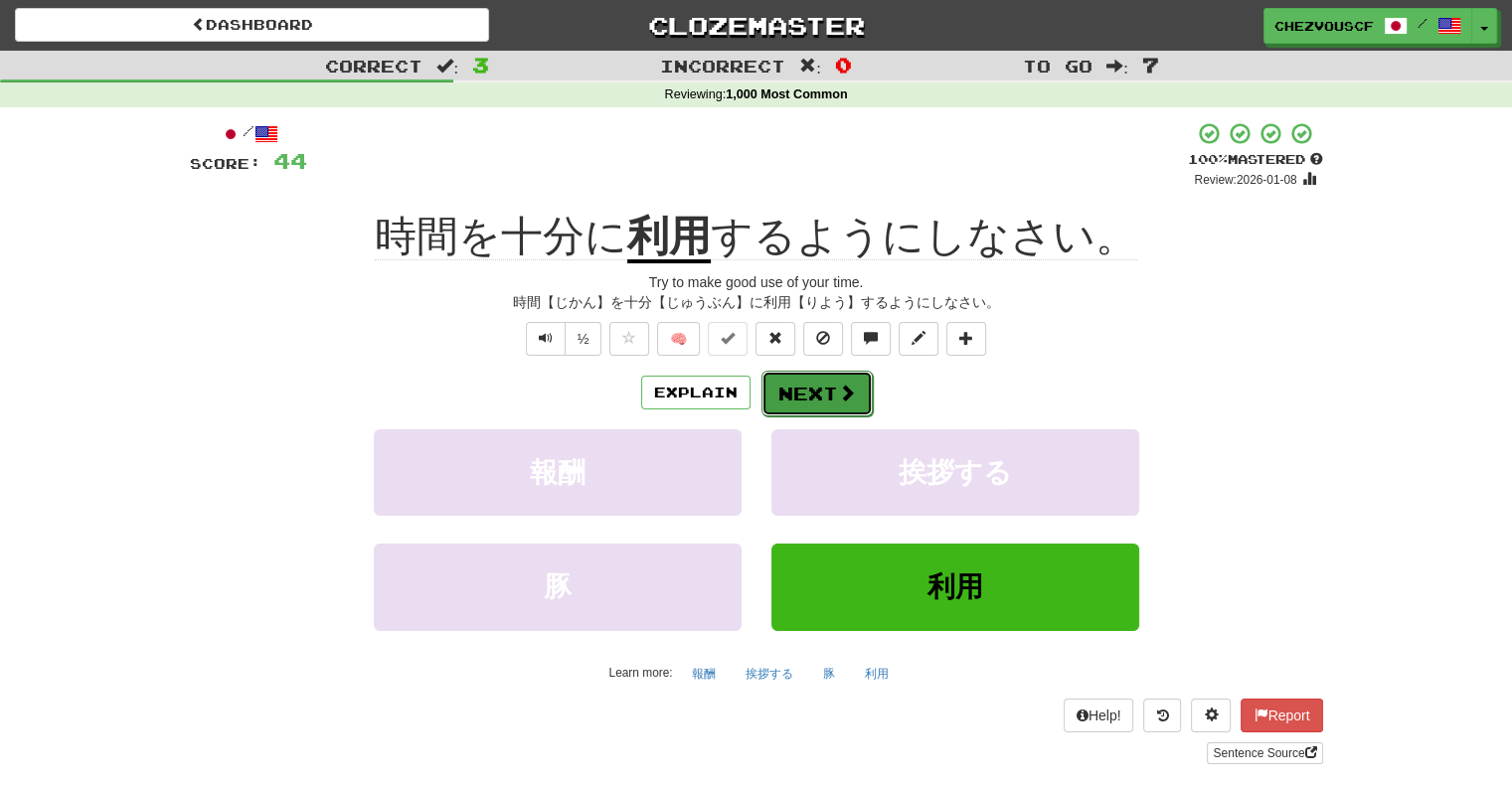 click on "Next" at bounding box center [817, 393] 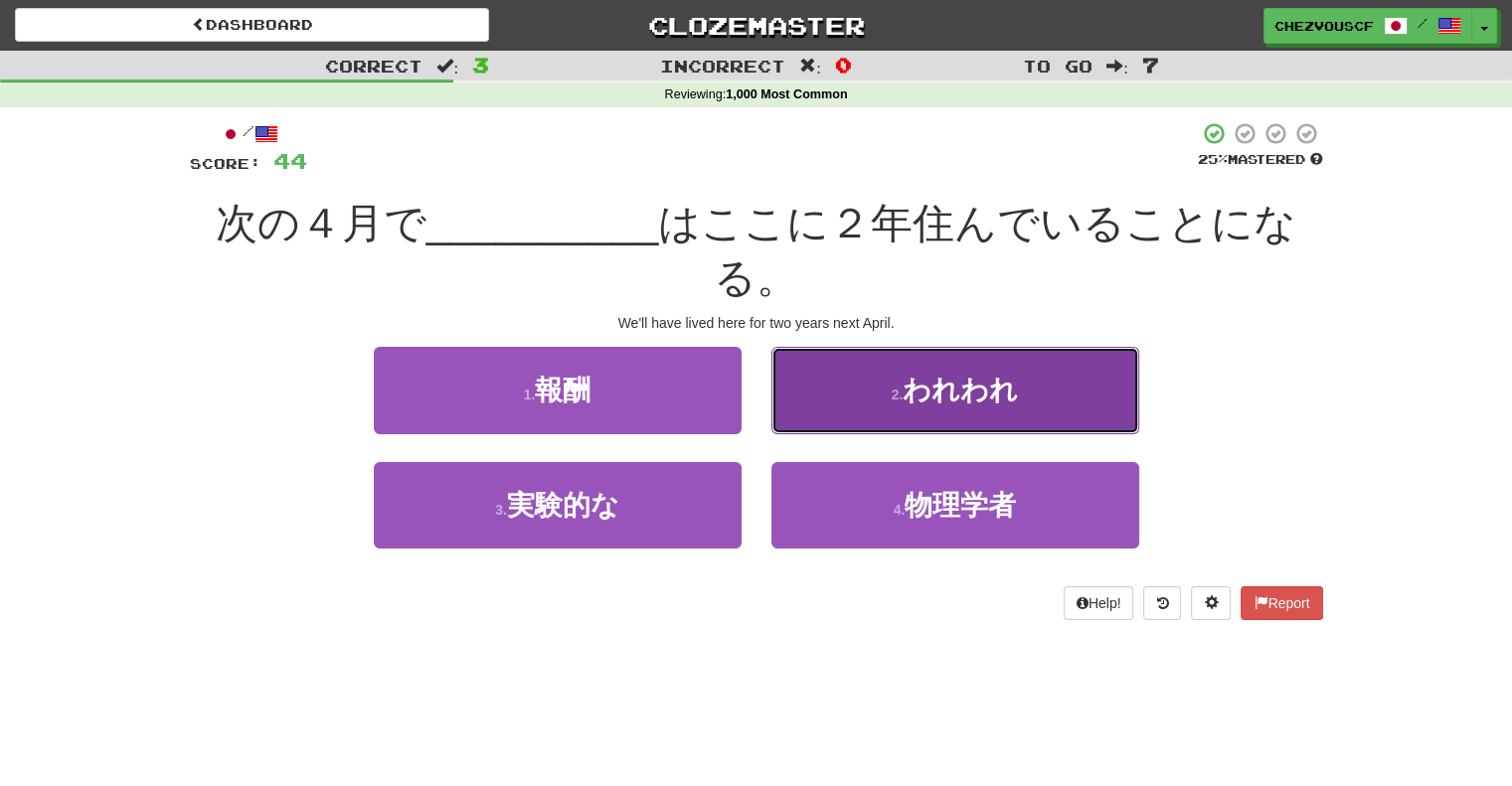 click on "2 .  われわれ" at bounding box center [955, 390] 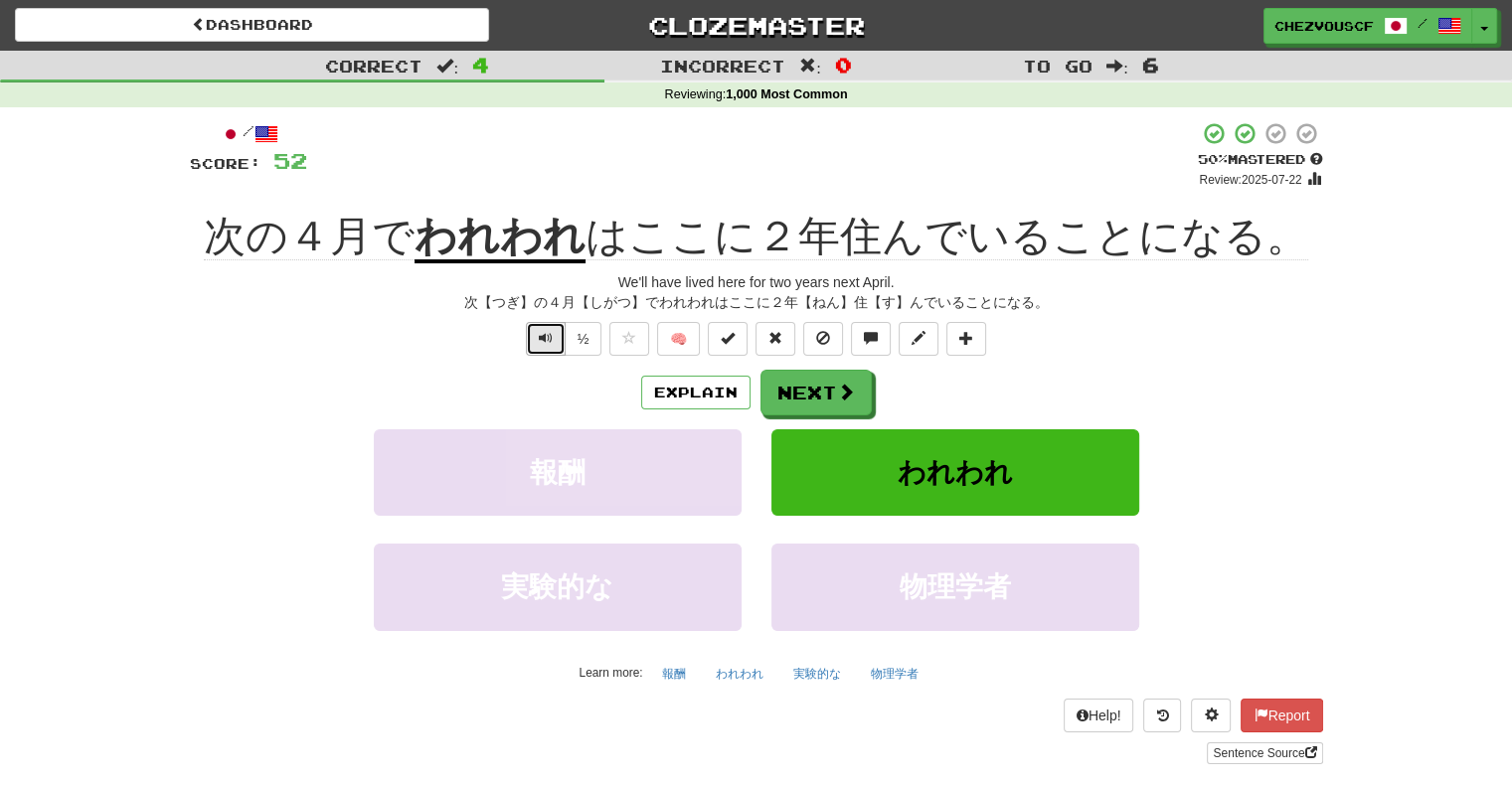 click at bounding box center (546, 339) 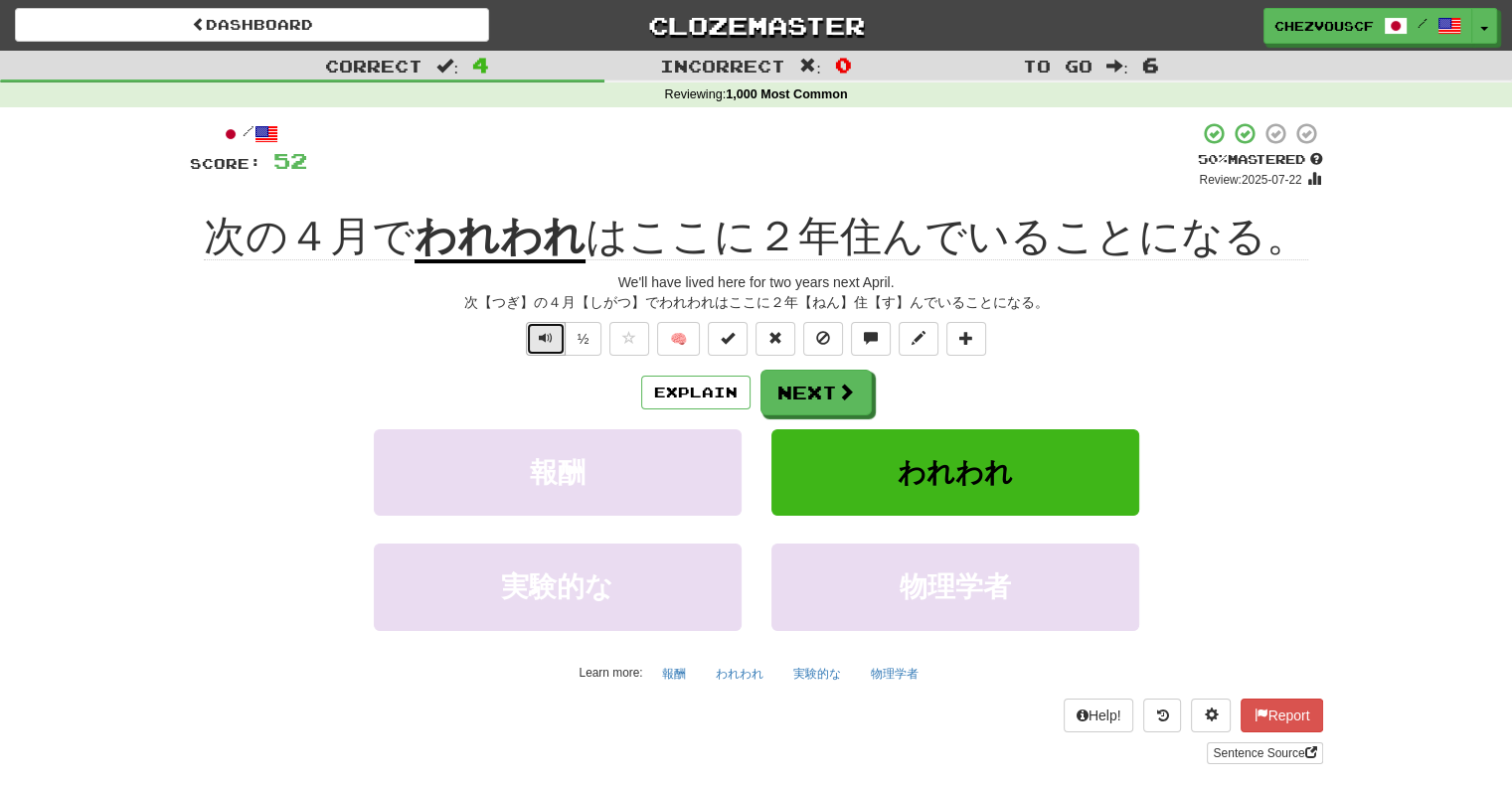 click at bounding box center (546, 339) 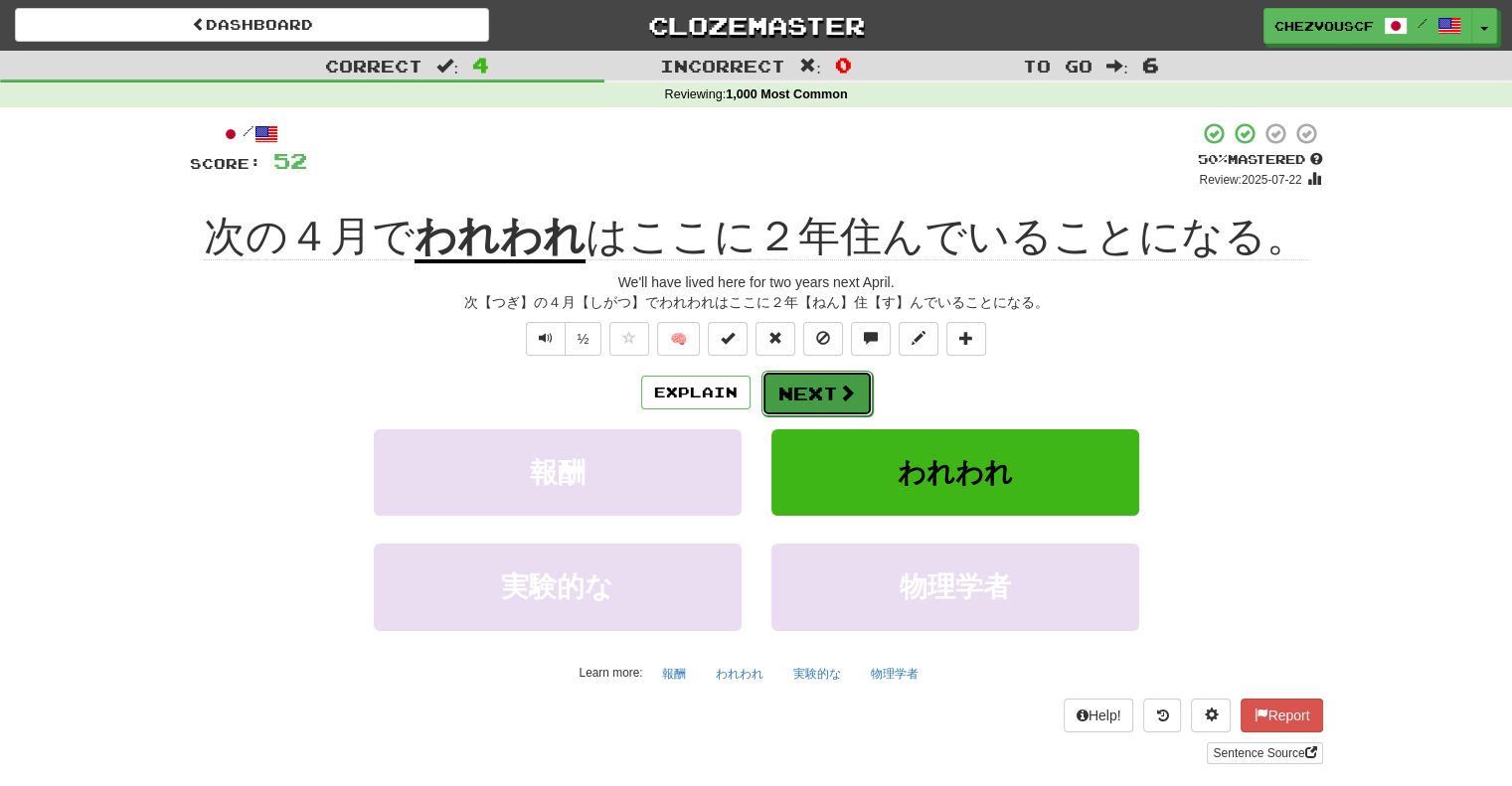 click on "Next" at bounding box center (817, 393) 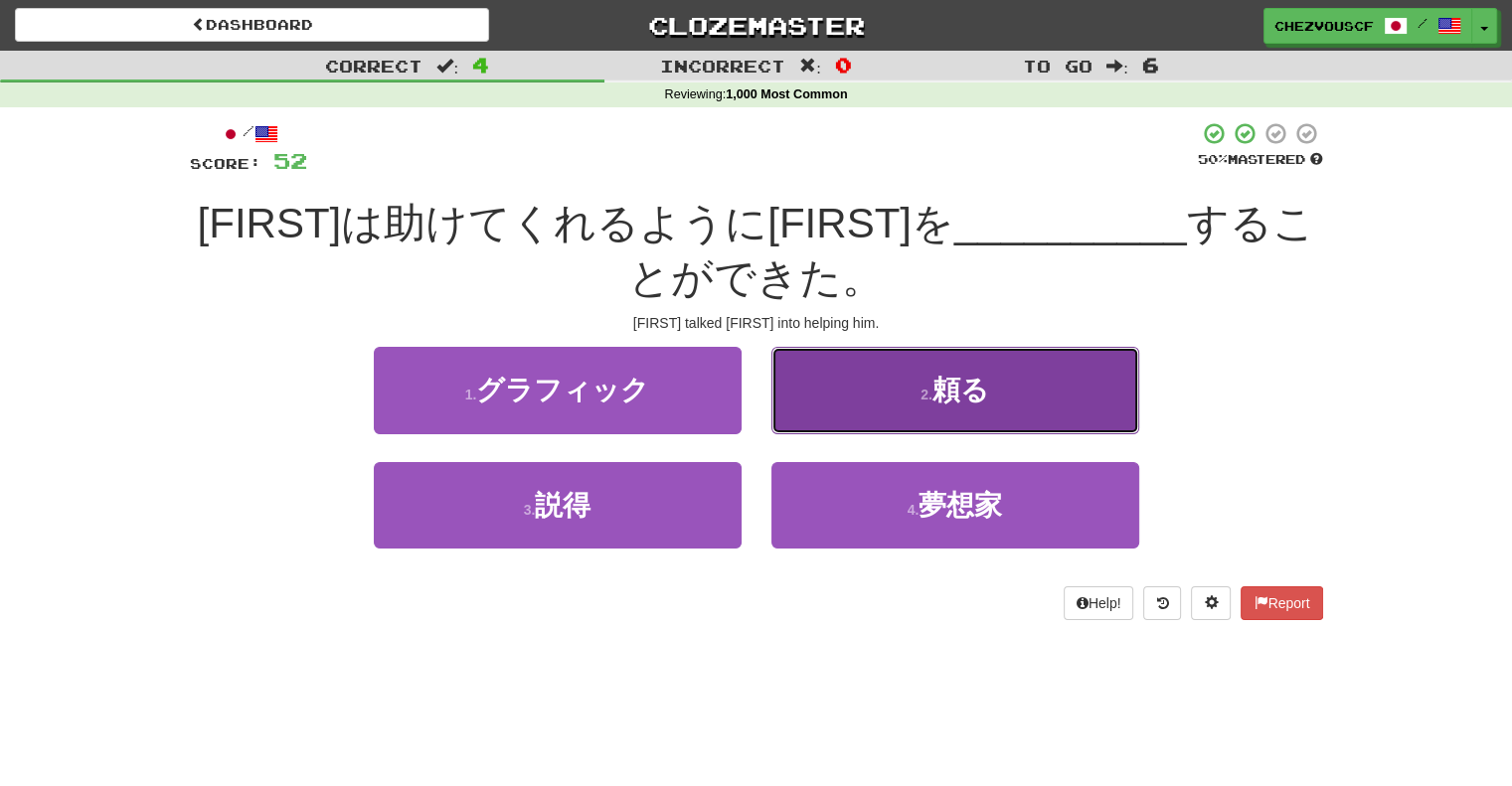 click on "2 .  頼る" at bounding box center [955, 390] 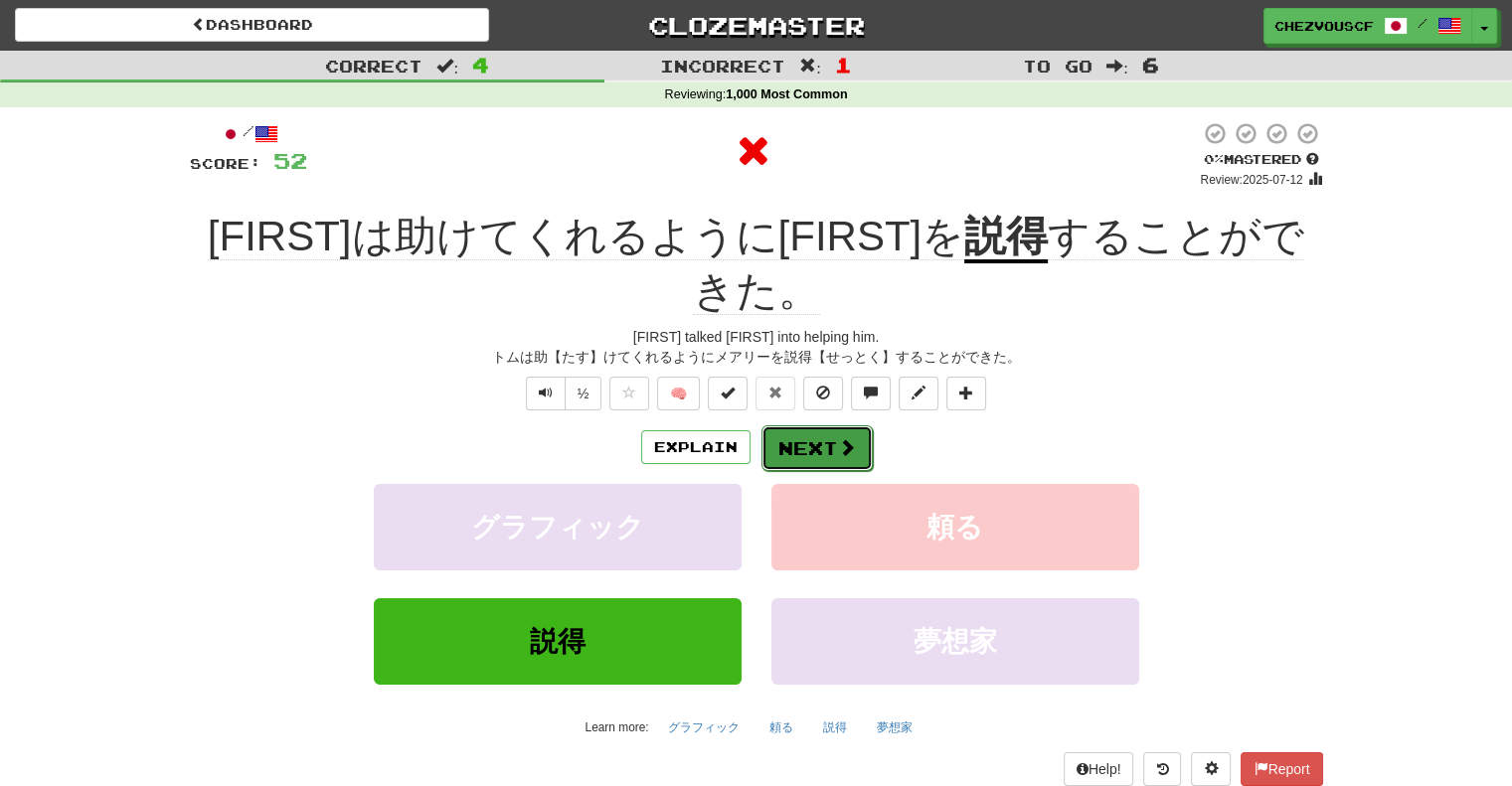 click at bounding box center [847, 447] 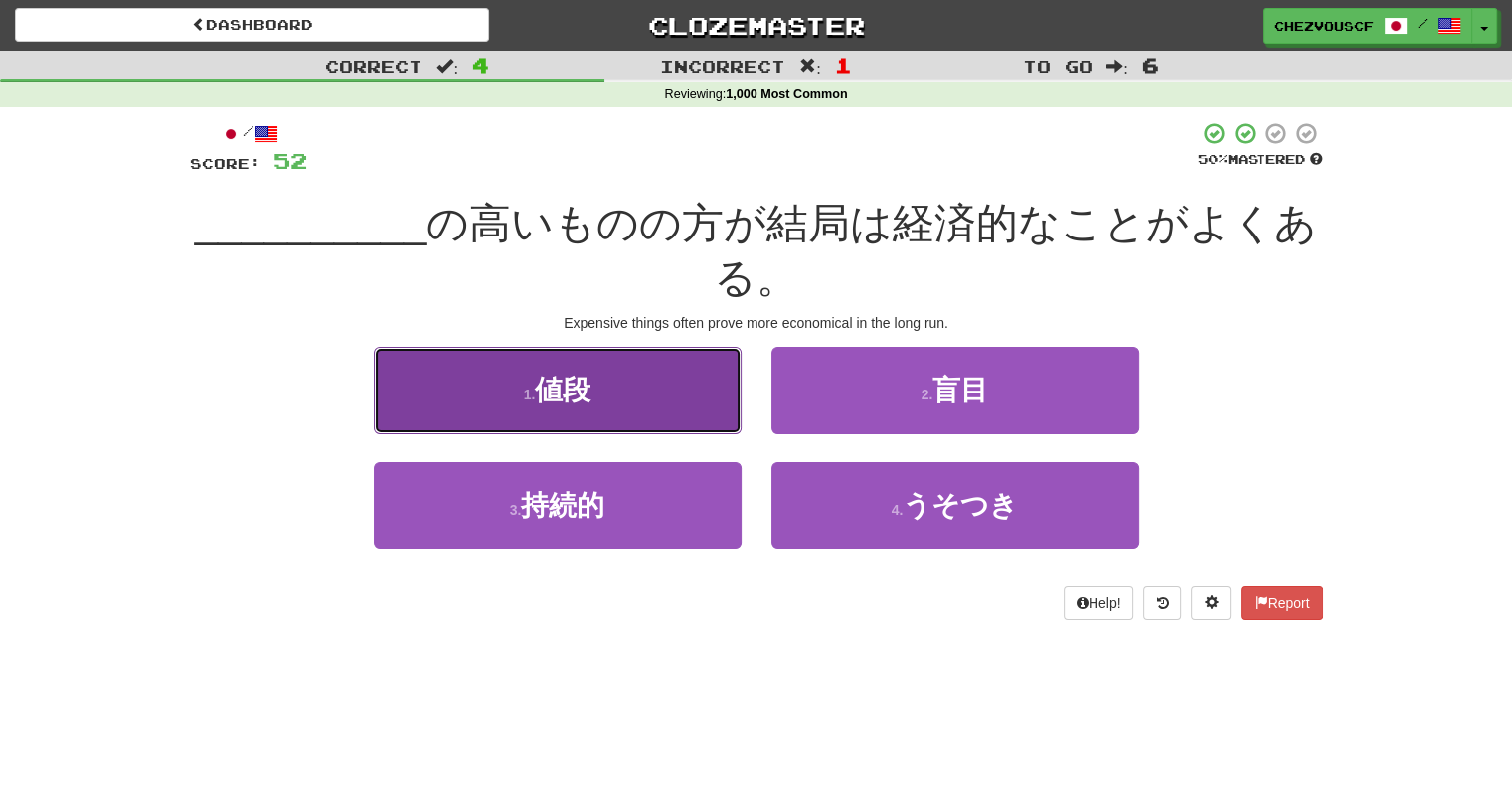 click on "1 .  値段" at bounding box center [558, 390] 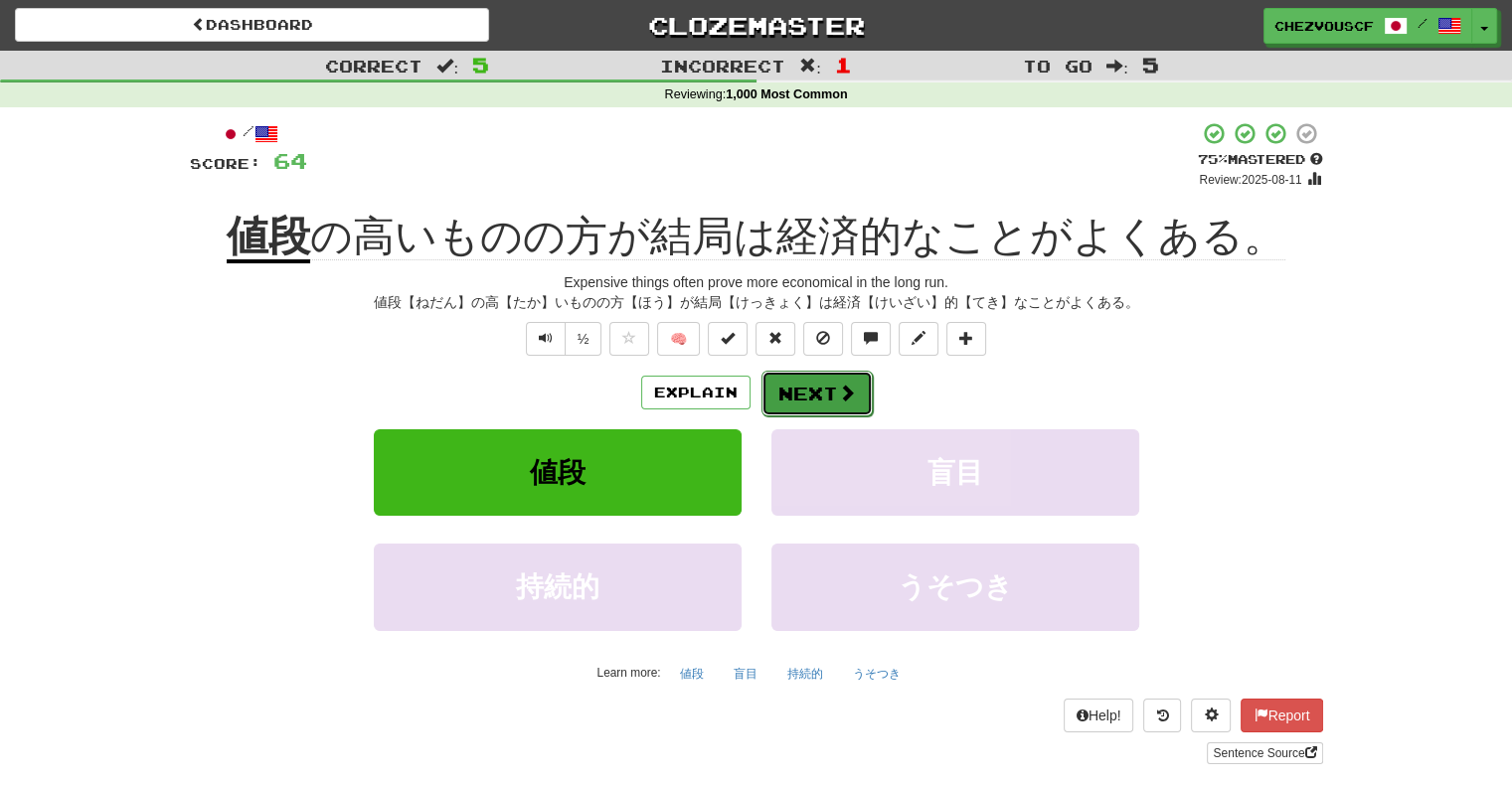 click at bounding box center (847, 393) 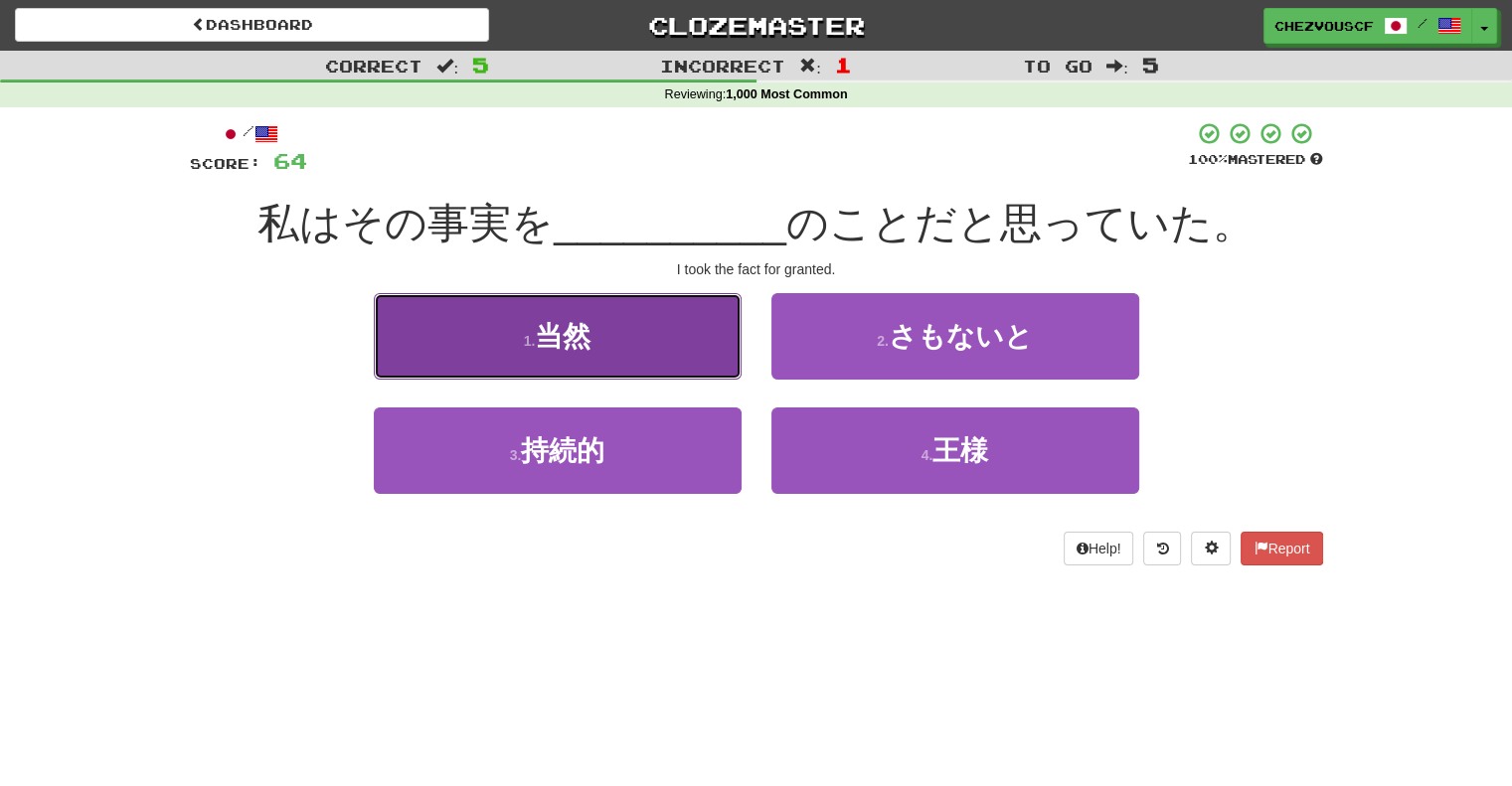 click on "1 .  当然" at bounding box center (558, 336) 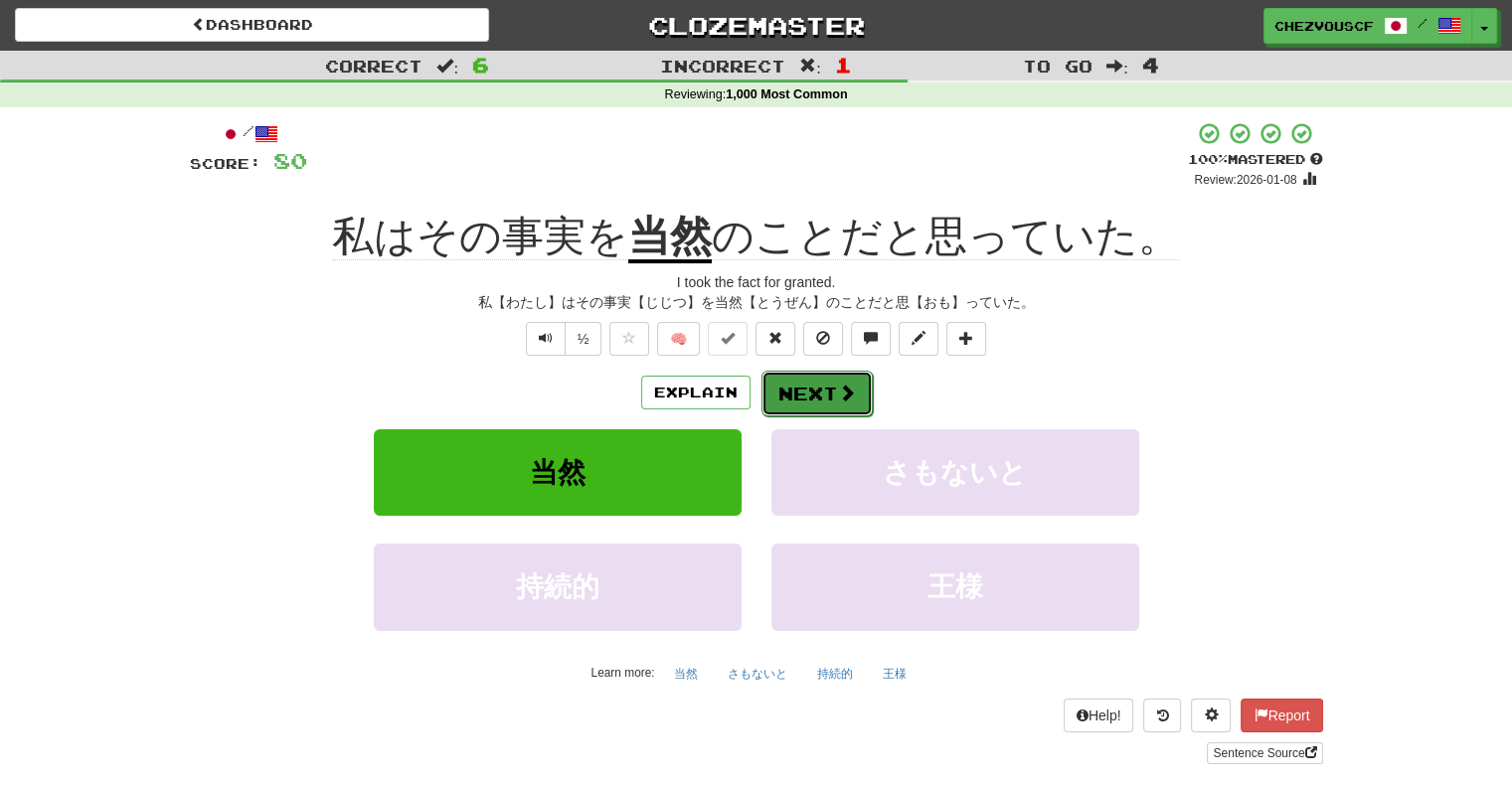 click on "Next" at bounding box center [817, 393] 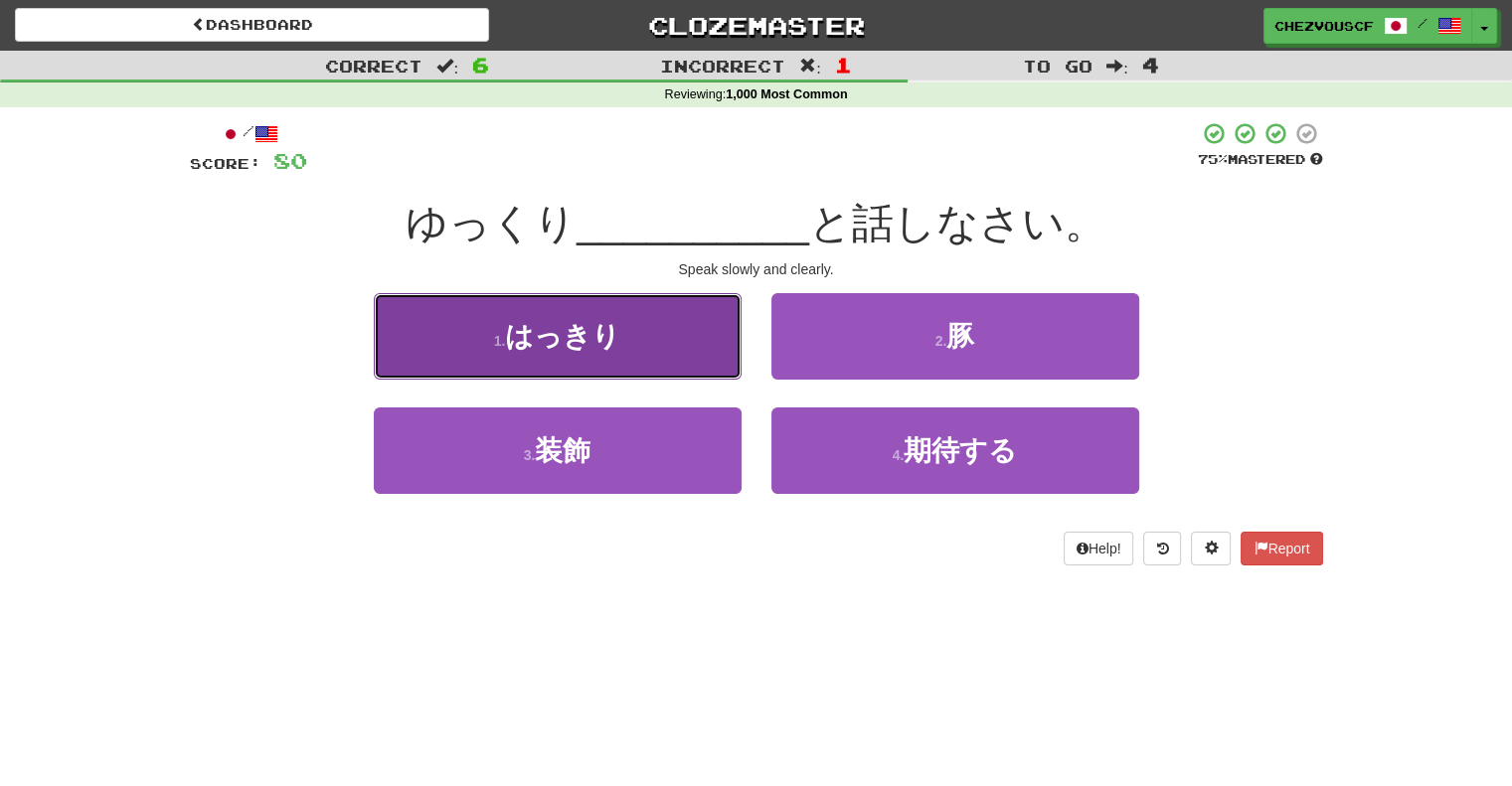 click on "1 .  はっきり" at bounding box center (558, 336) 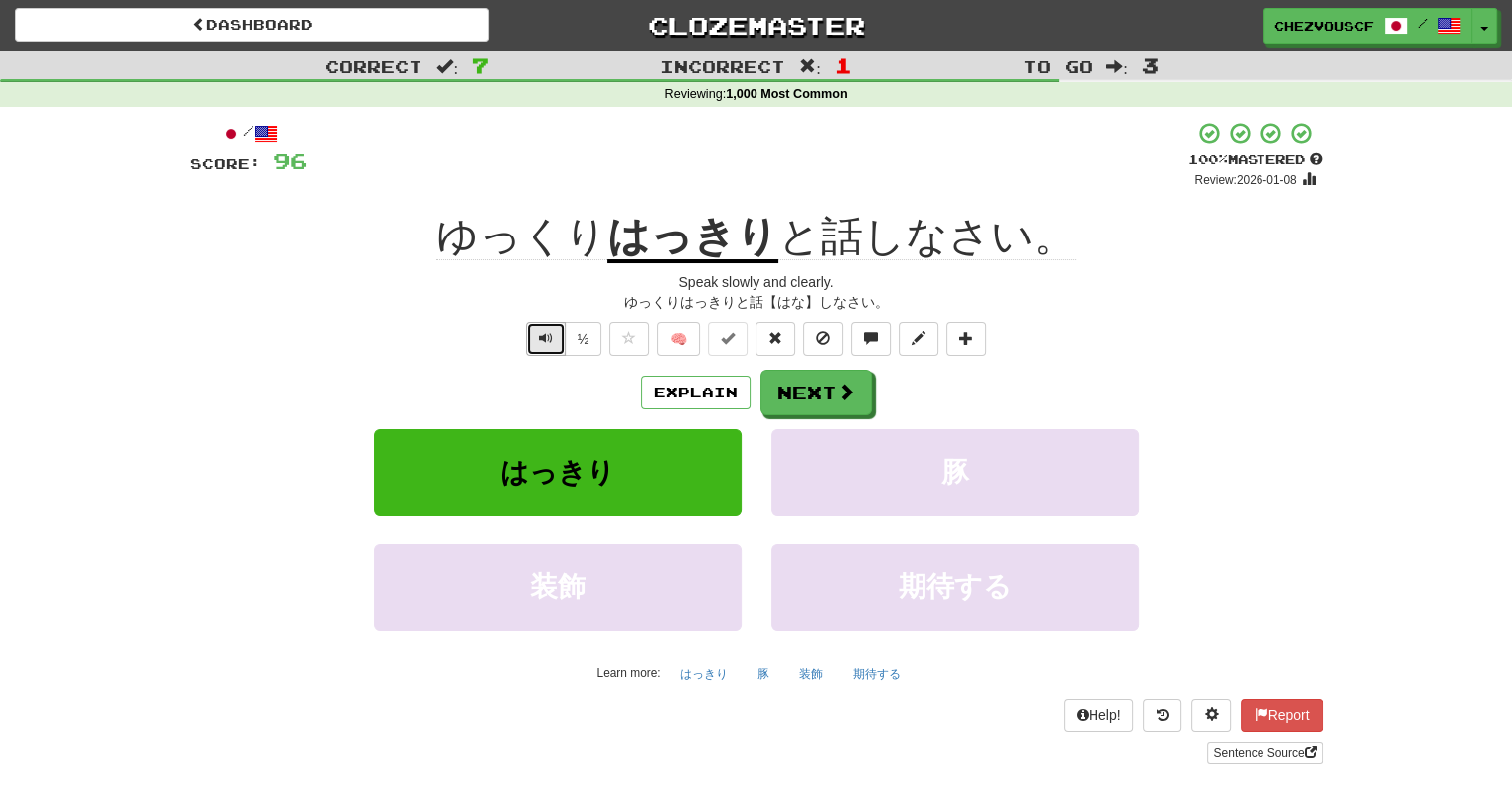 click at bounding box center (546, 339) 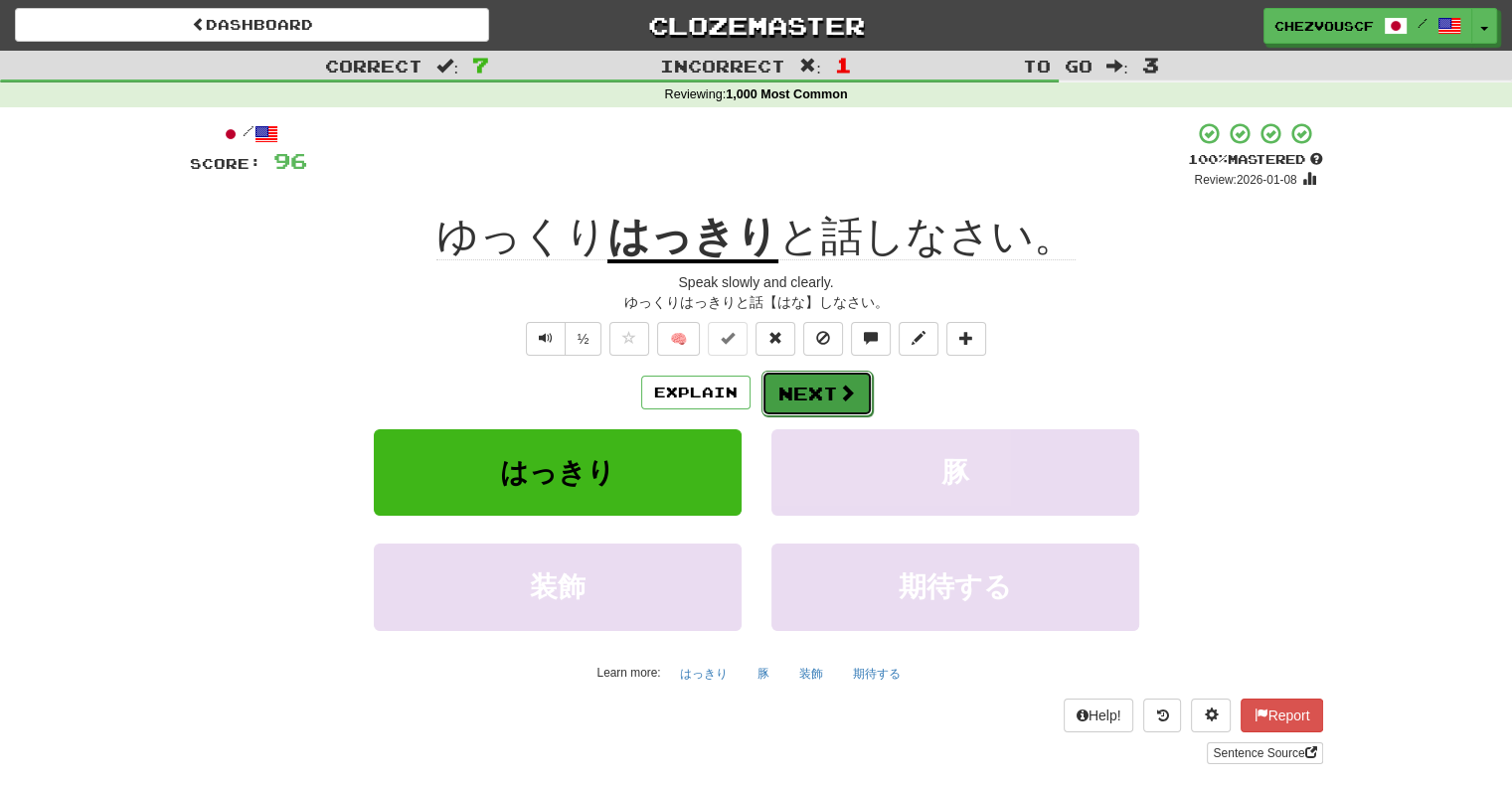 click on "Next" at bounding box center (817, 393) 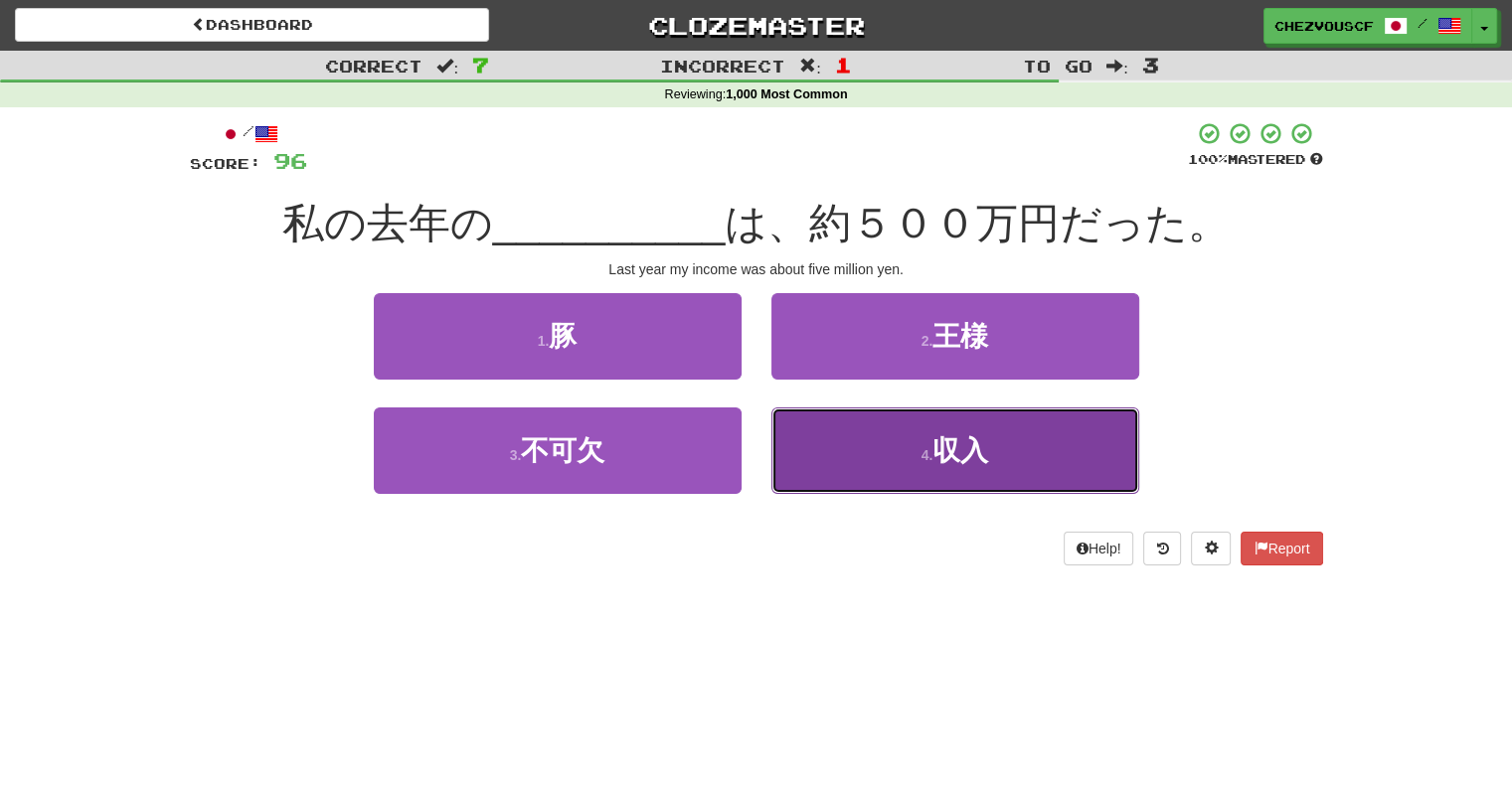 click on "4 .  収入" at bounding box center [955, 450] 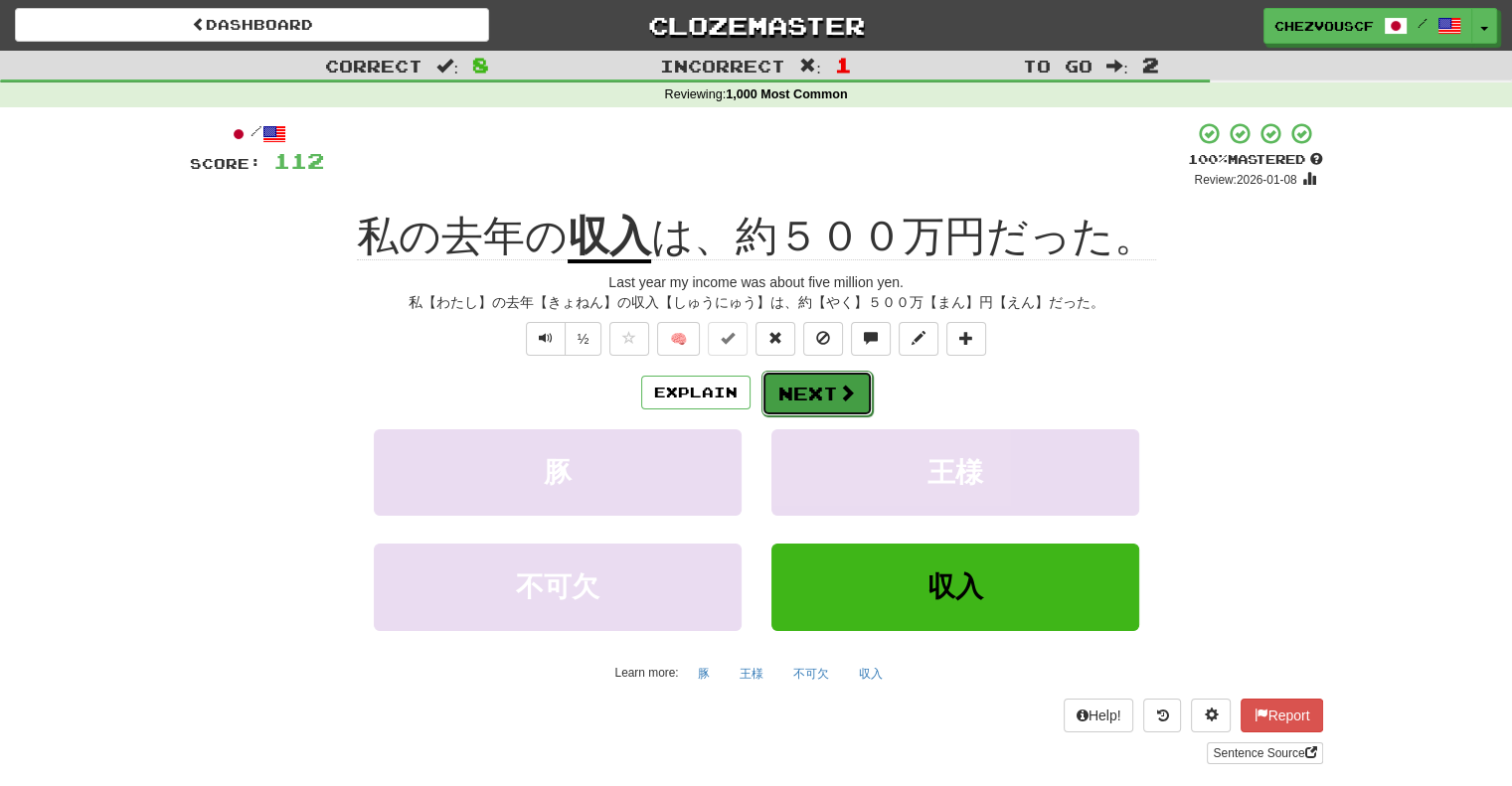 click at bounding box center [847, 393] 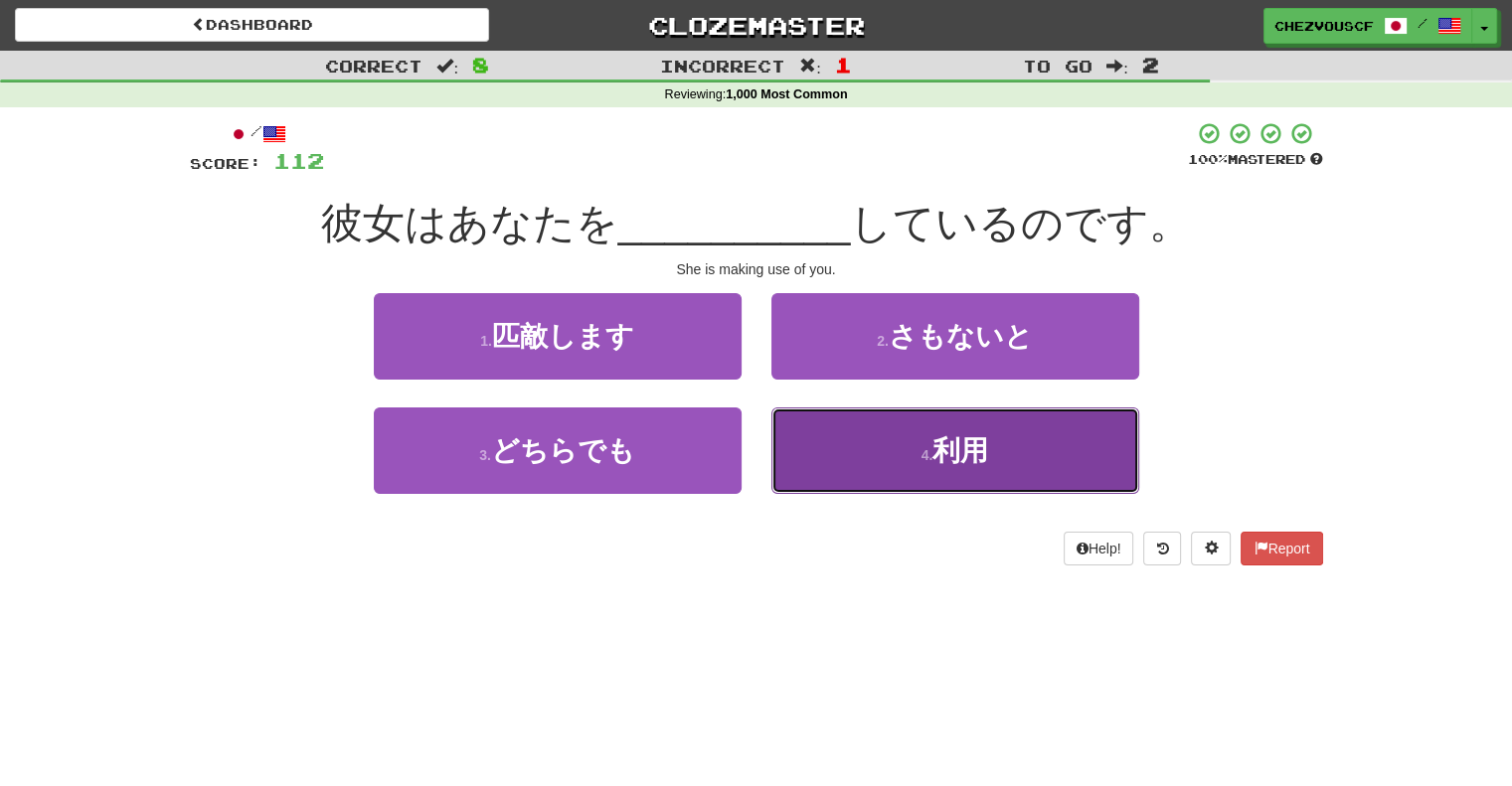 click on "4 .  利用" at bounding box center (955, 450) 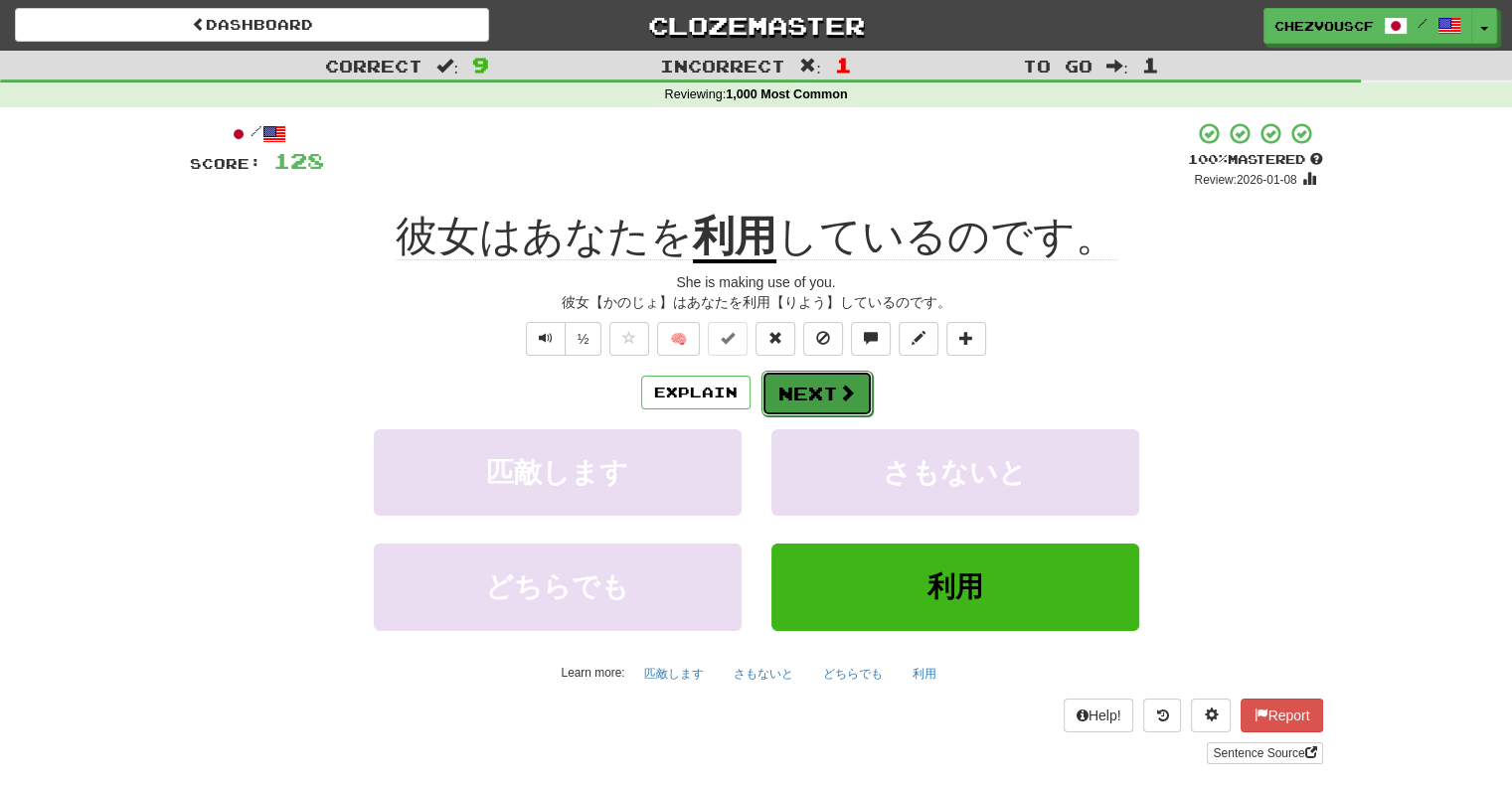 click on "Next" at bounding box center (817, 393) 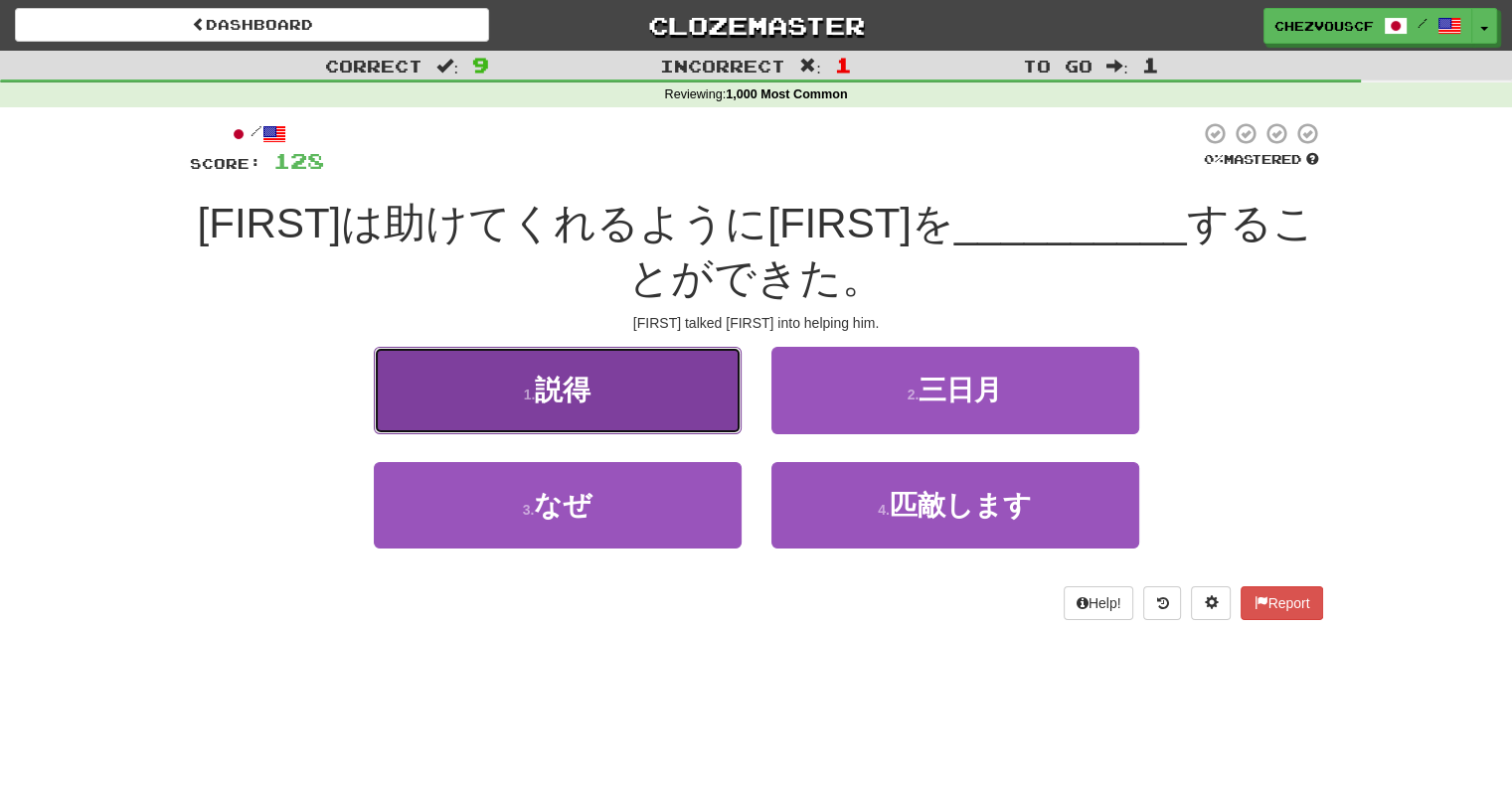 click on "1 .  説得" at bounding box center (558, 390) 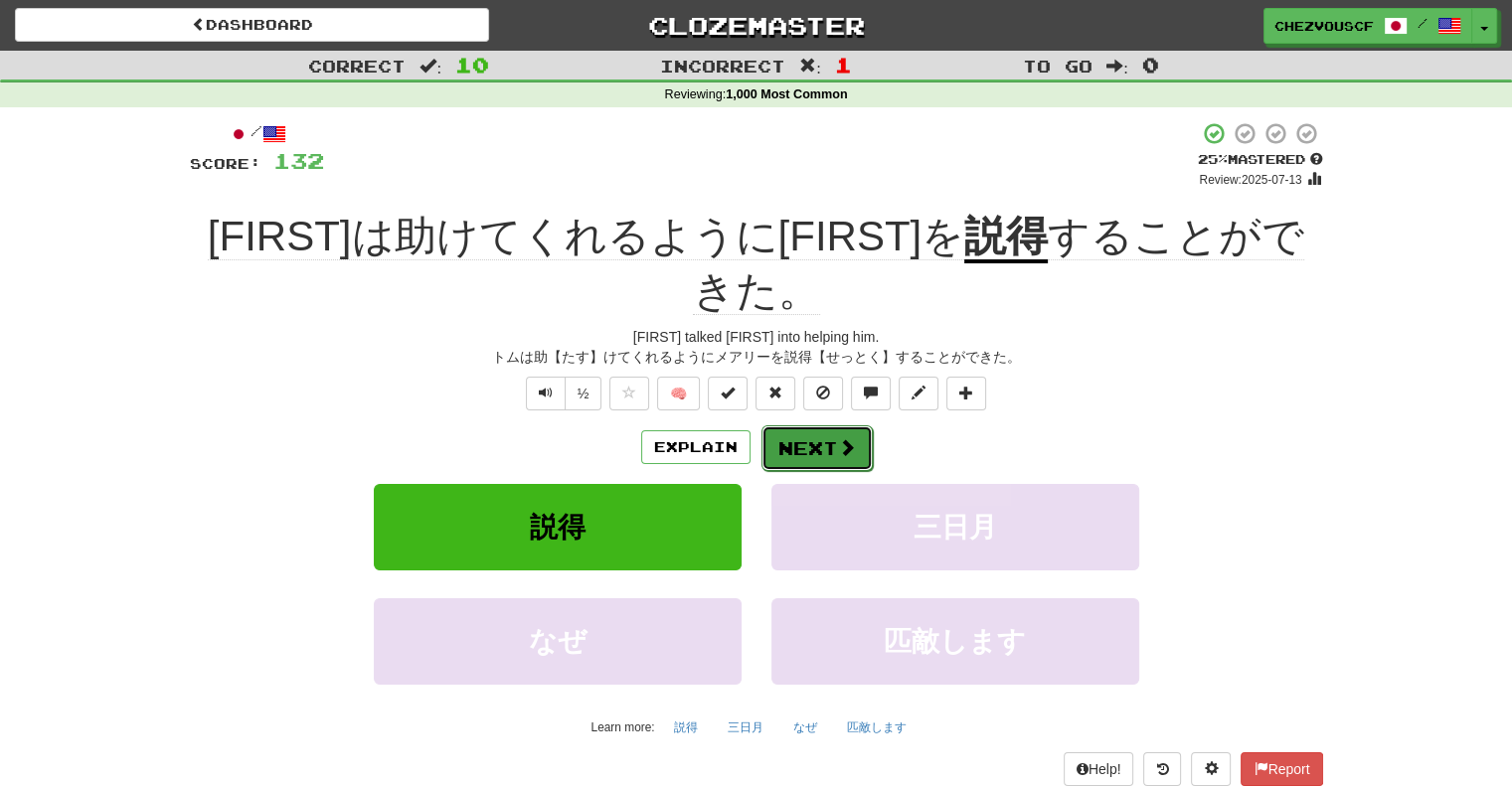 click at bounding box center (847, 447) 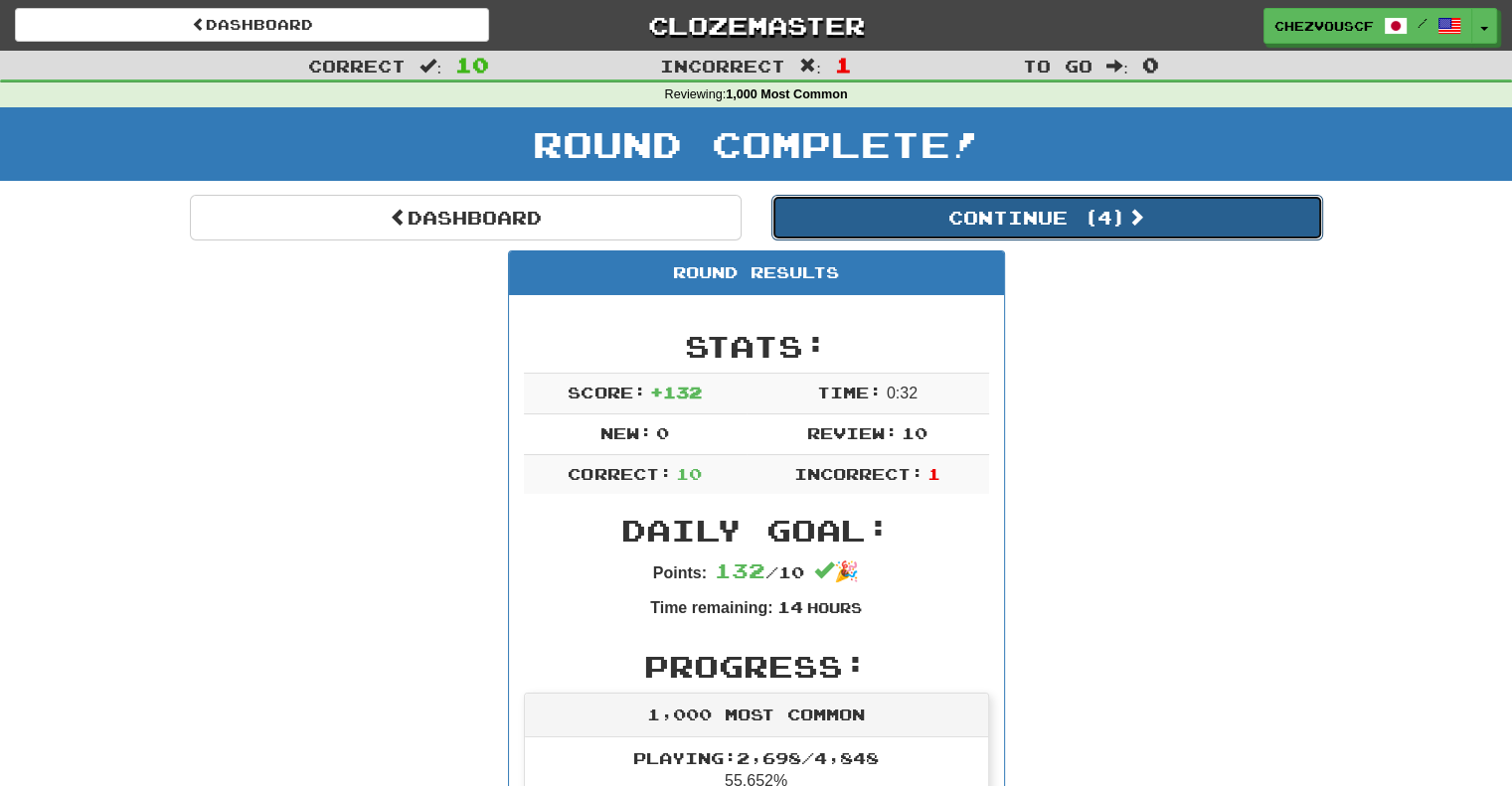click on "Continue ( 4 )" at bounding box center [1047, 218] 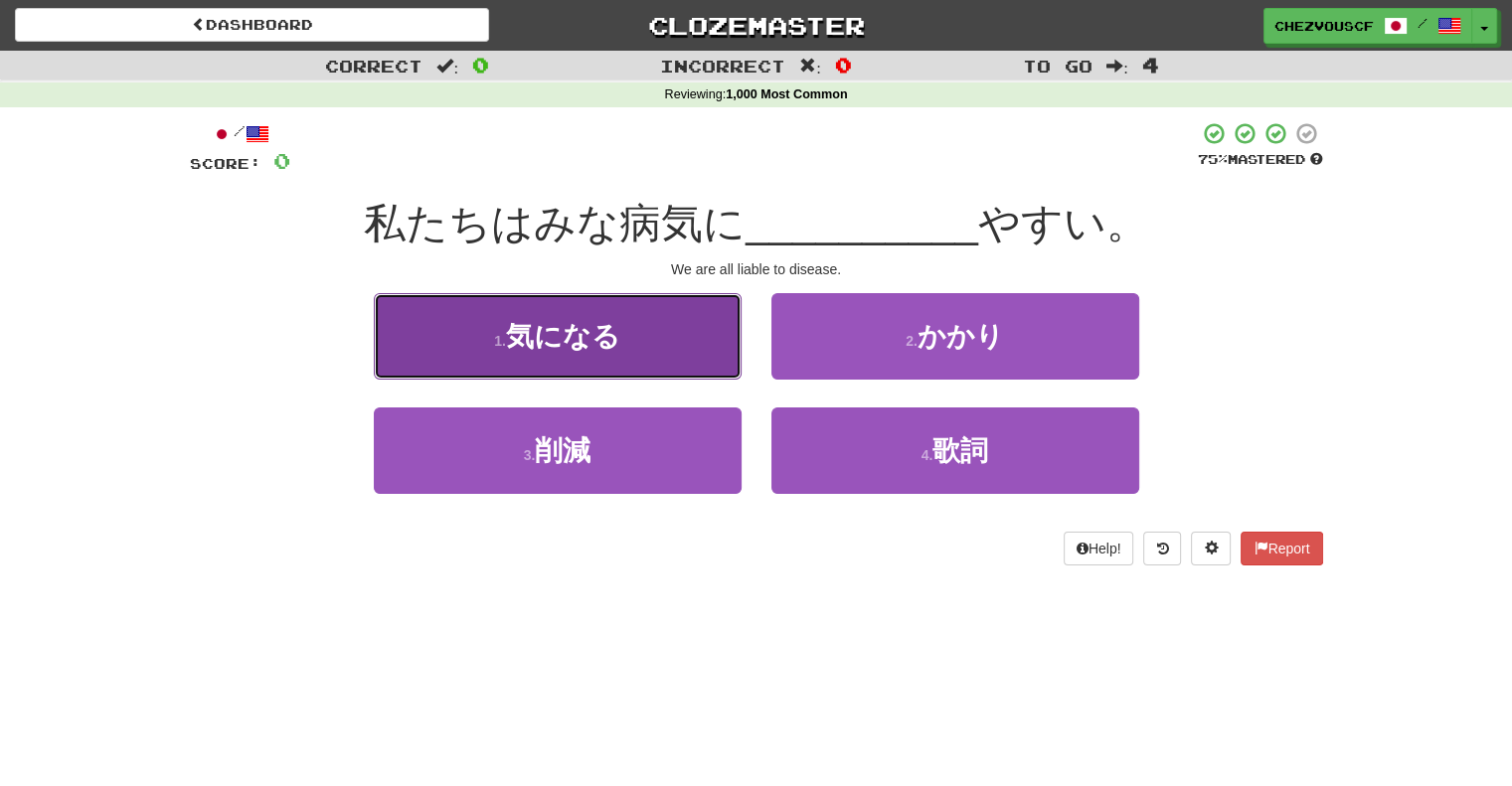 click on "1 .  気になる" at bounding box center [558, 336] 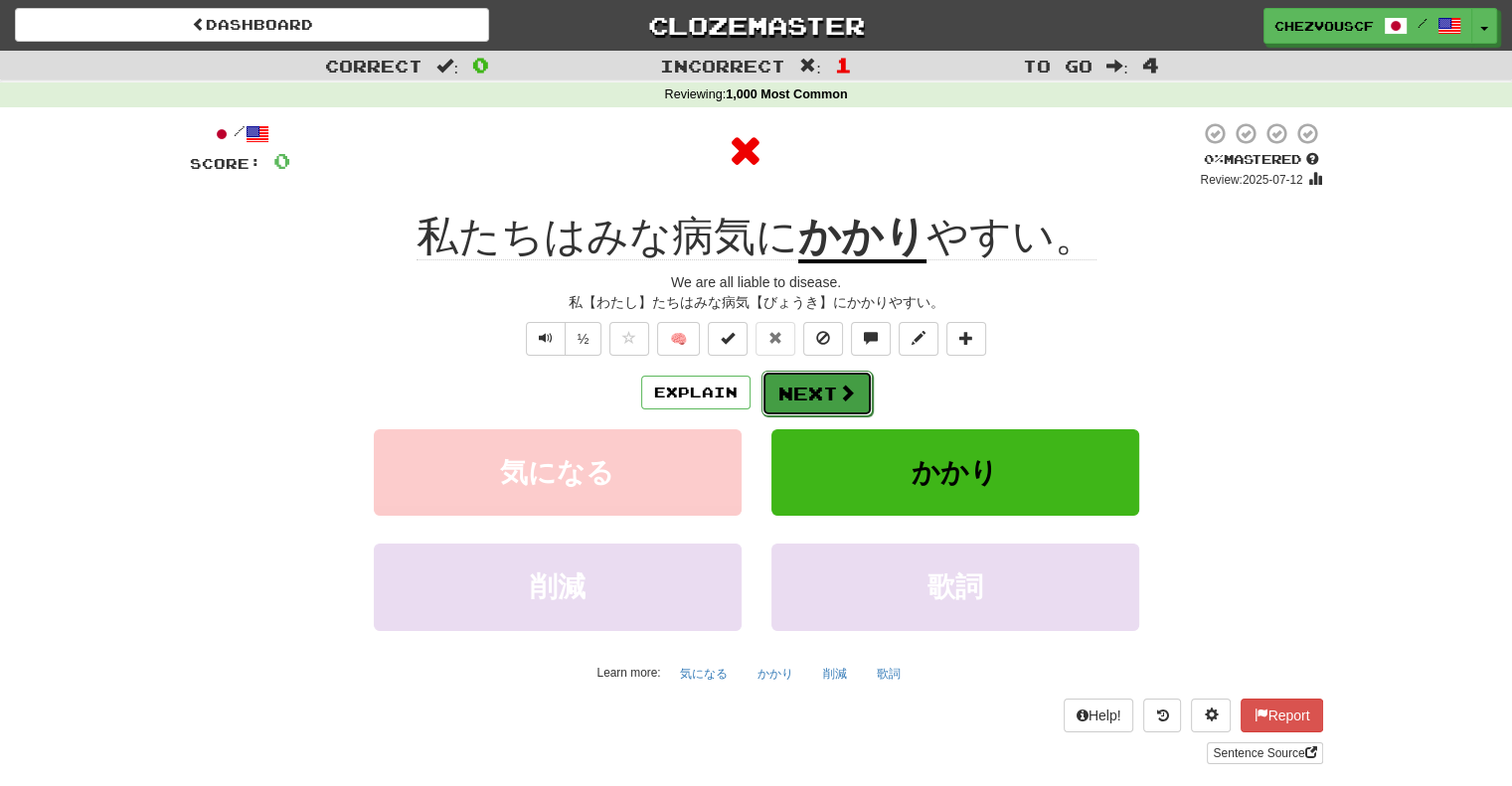 click on "Next" at bounding box center (817, 393) 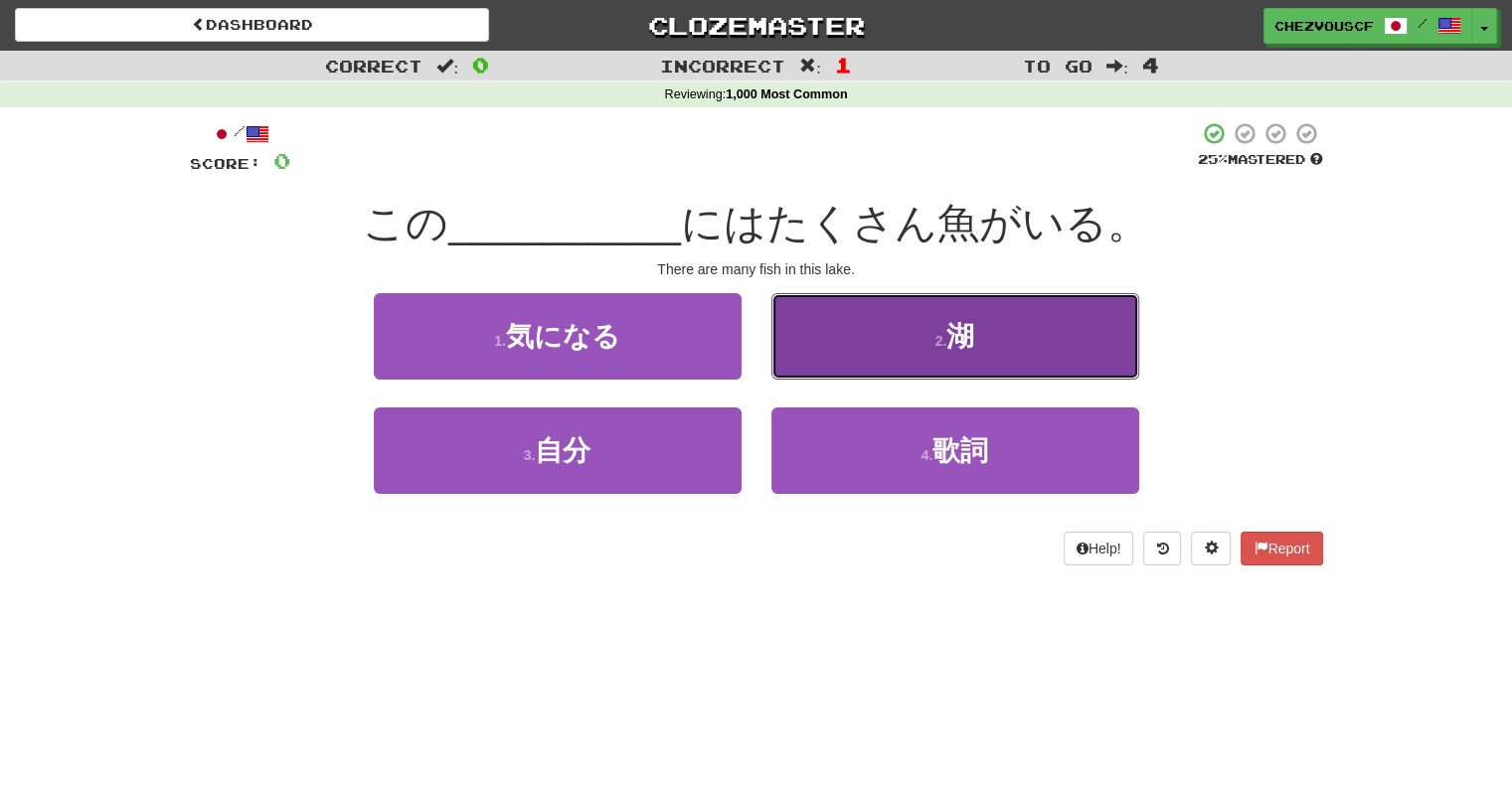 click on "2 ." at bounding box center (941, 341) 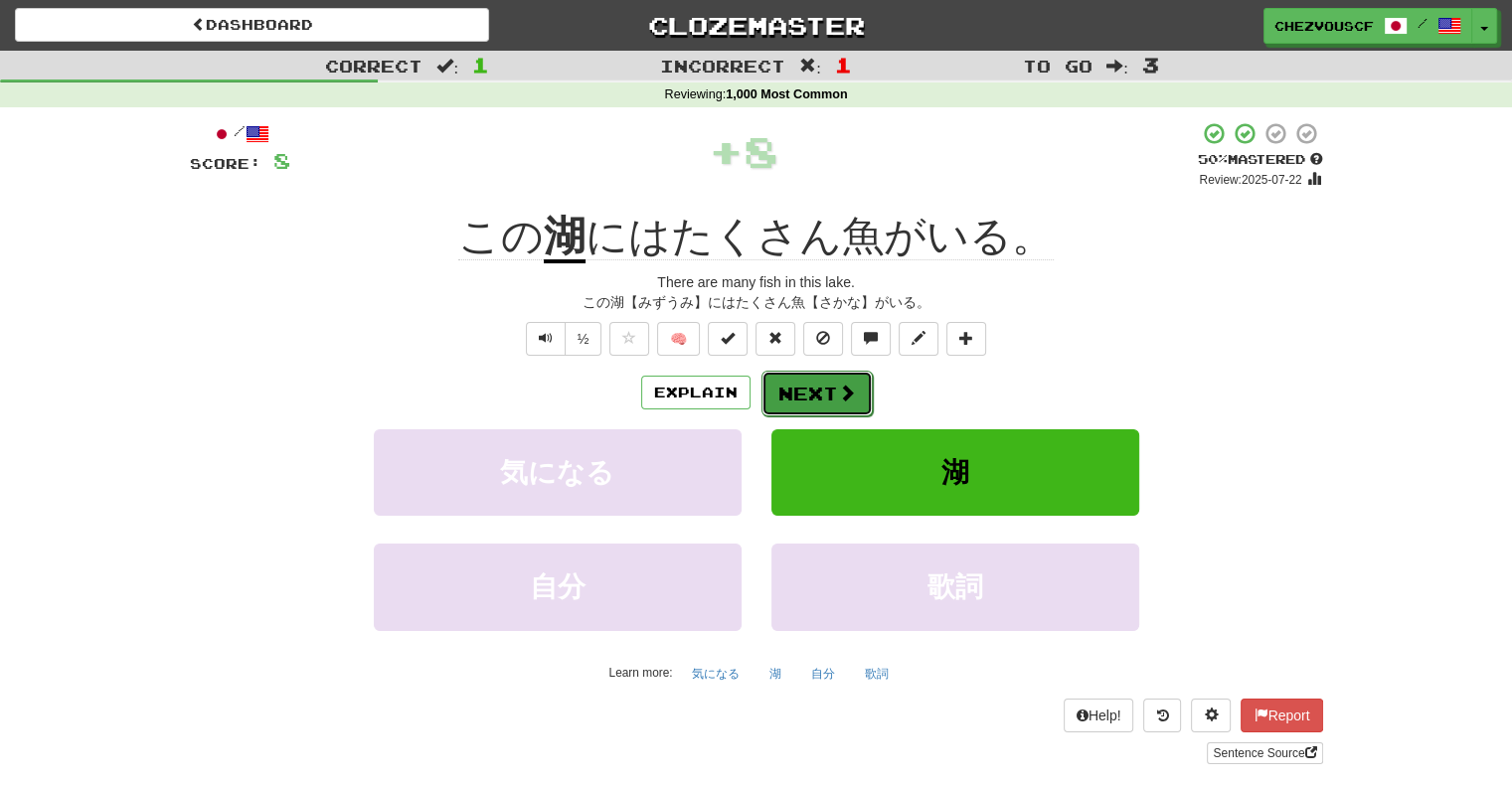 click on "Next" at bounding box center (817, 393) 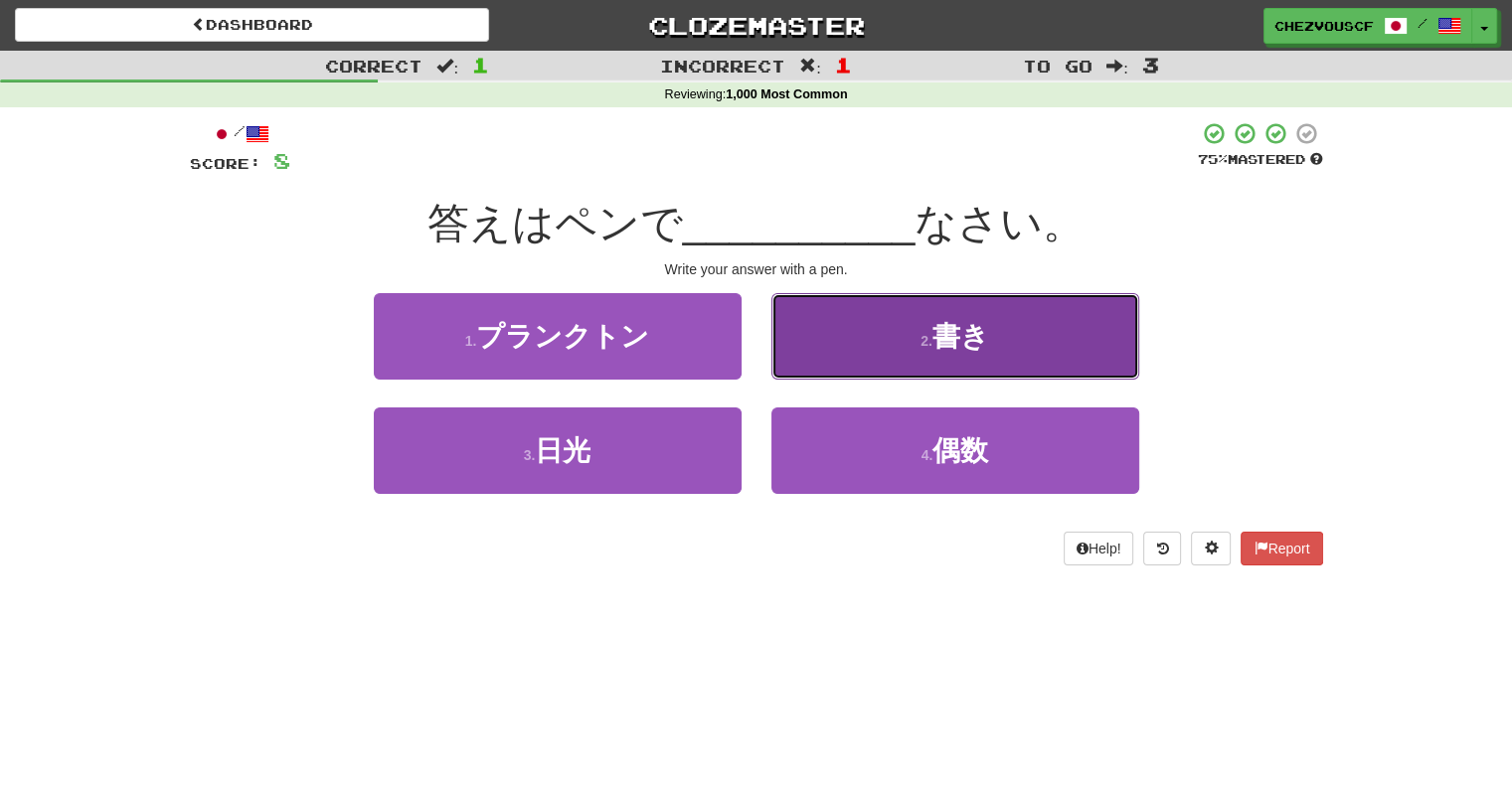 click on "2 .  書き" at bounding box center [955, 336] 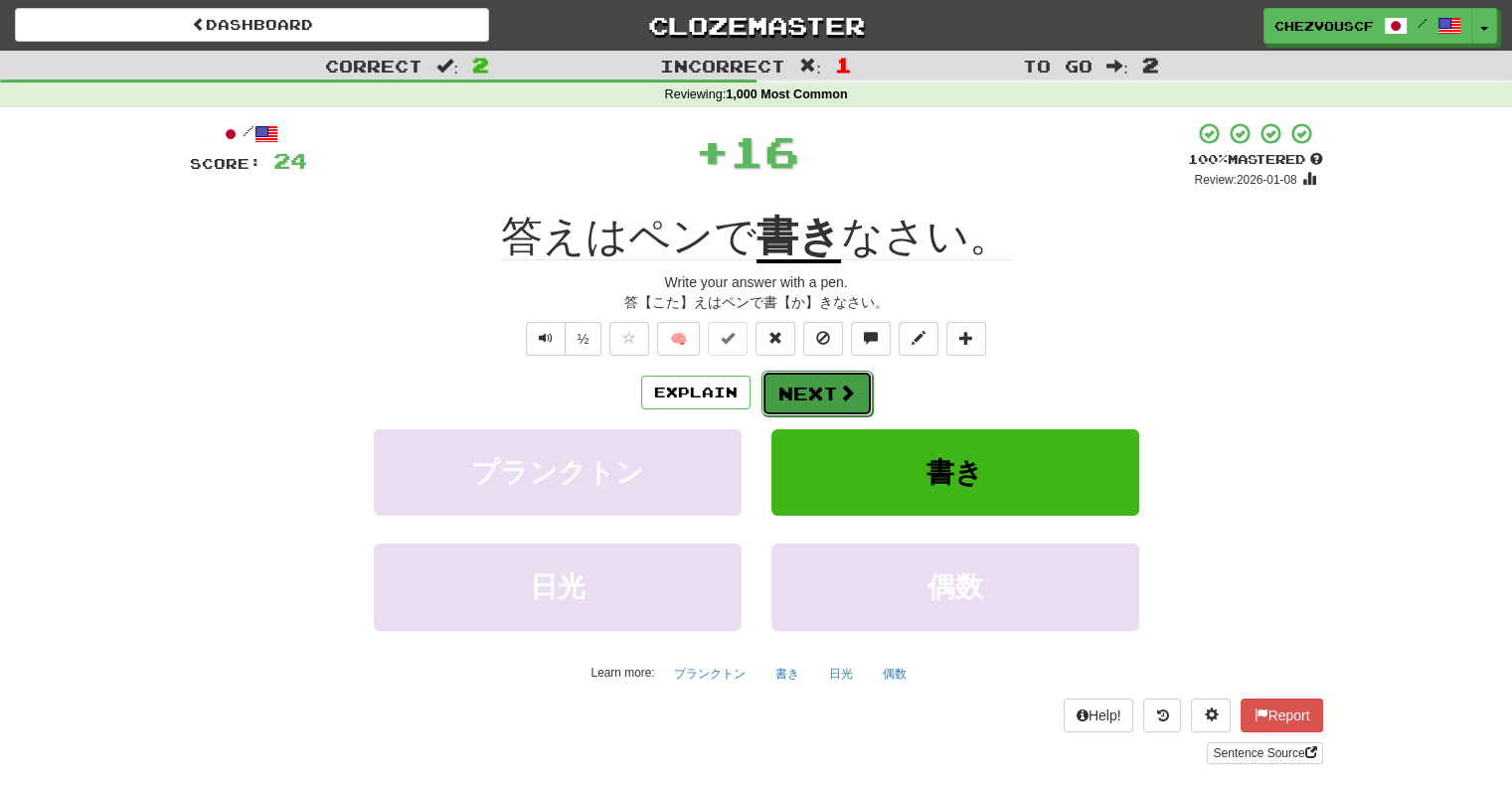 click on "Next" at bounding box center (817, 393) 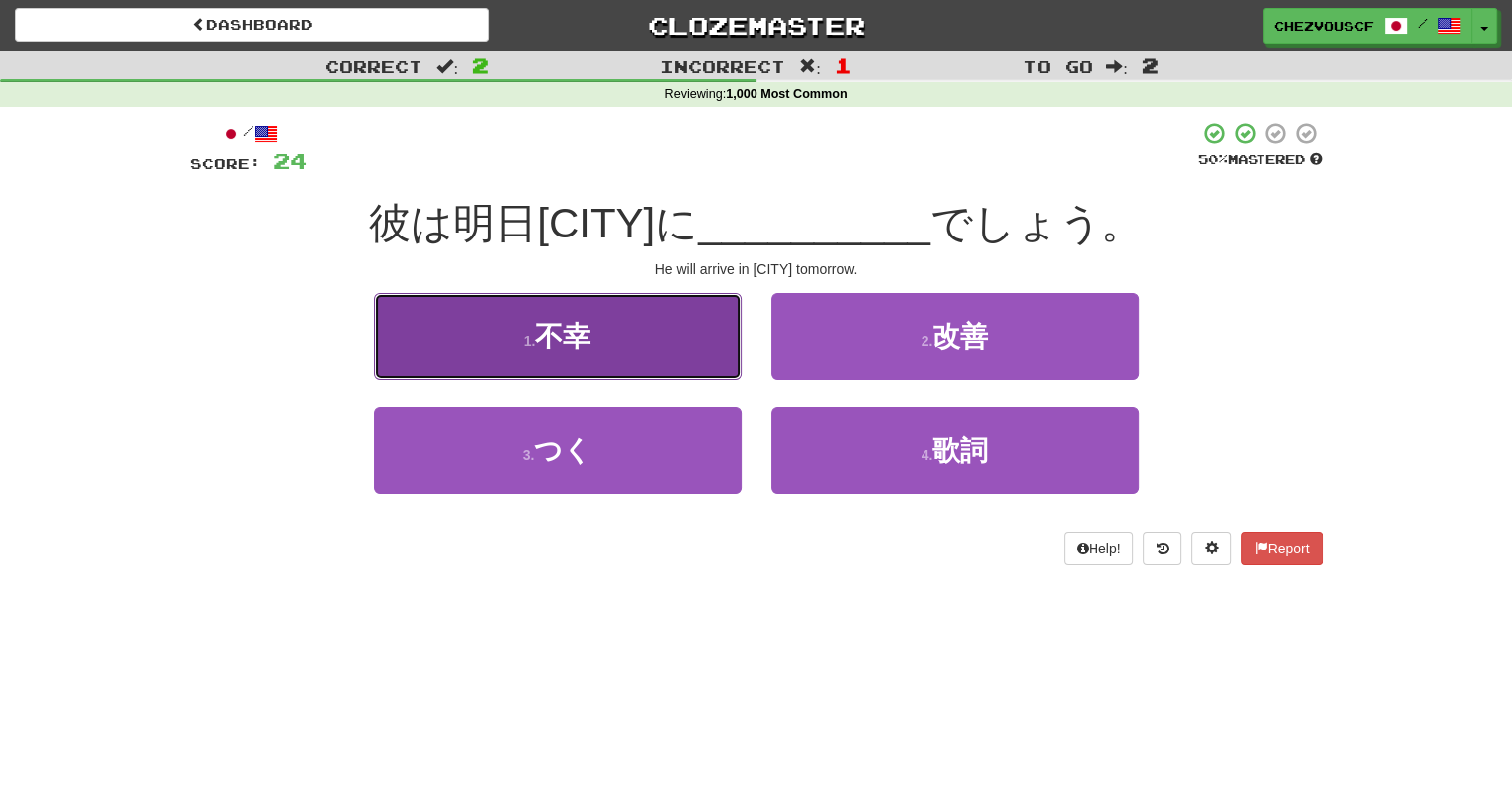 click on "1 .  不幸" at bounding box center [558, 336] 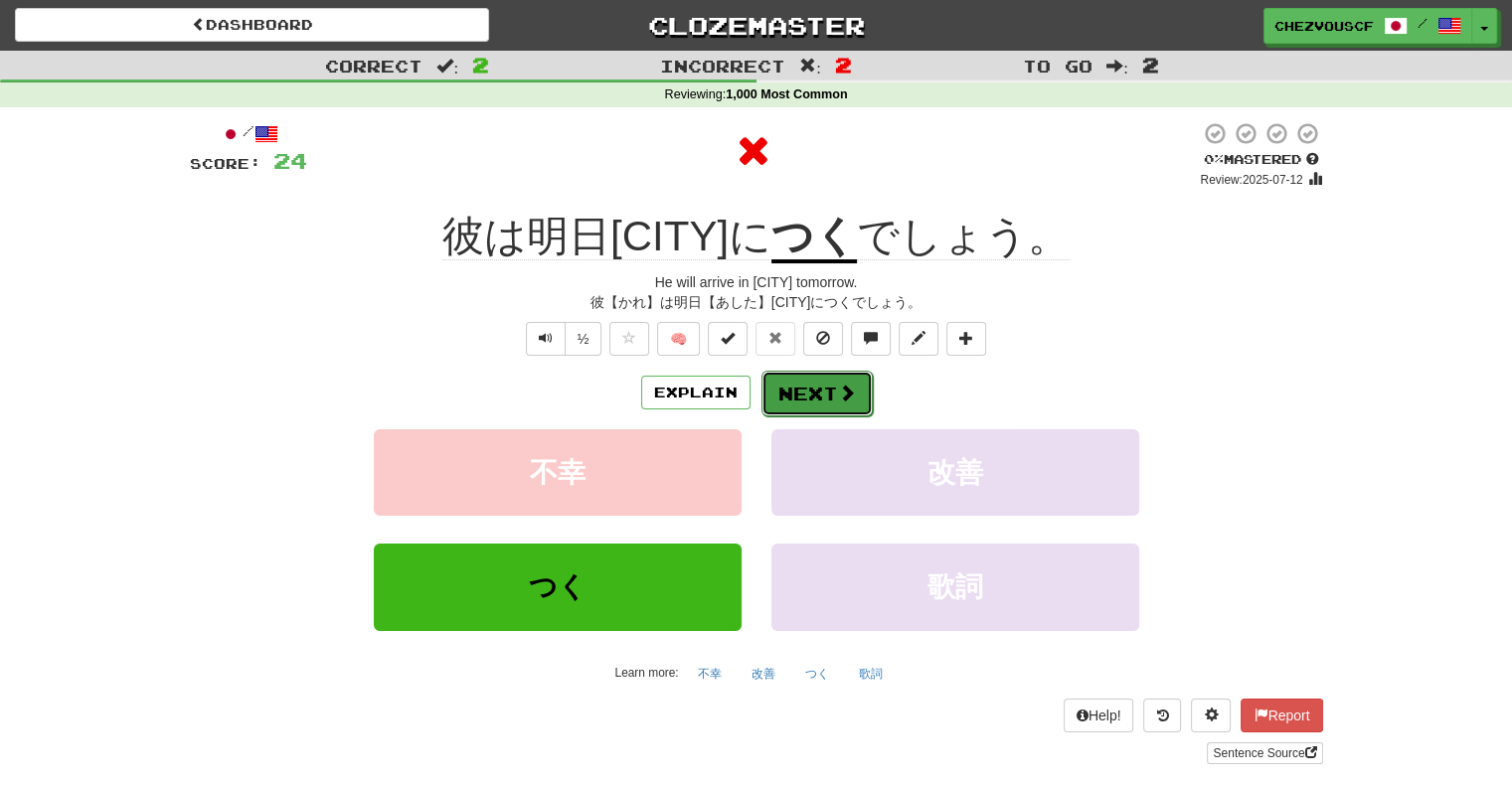click on "Next" at bounding box center (817, 393) 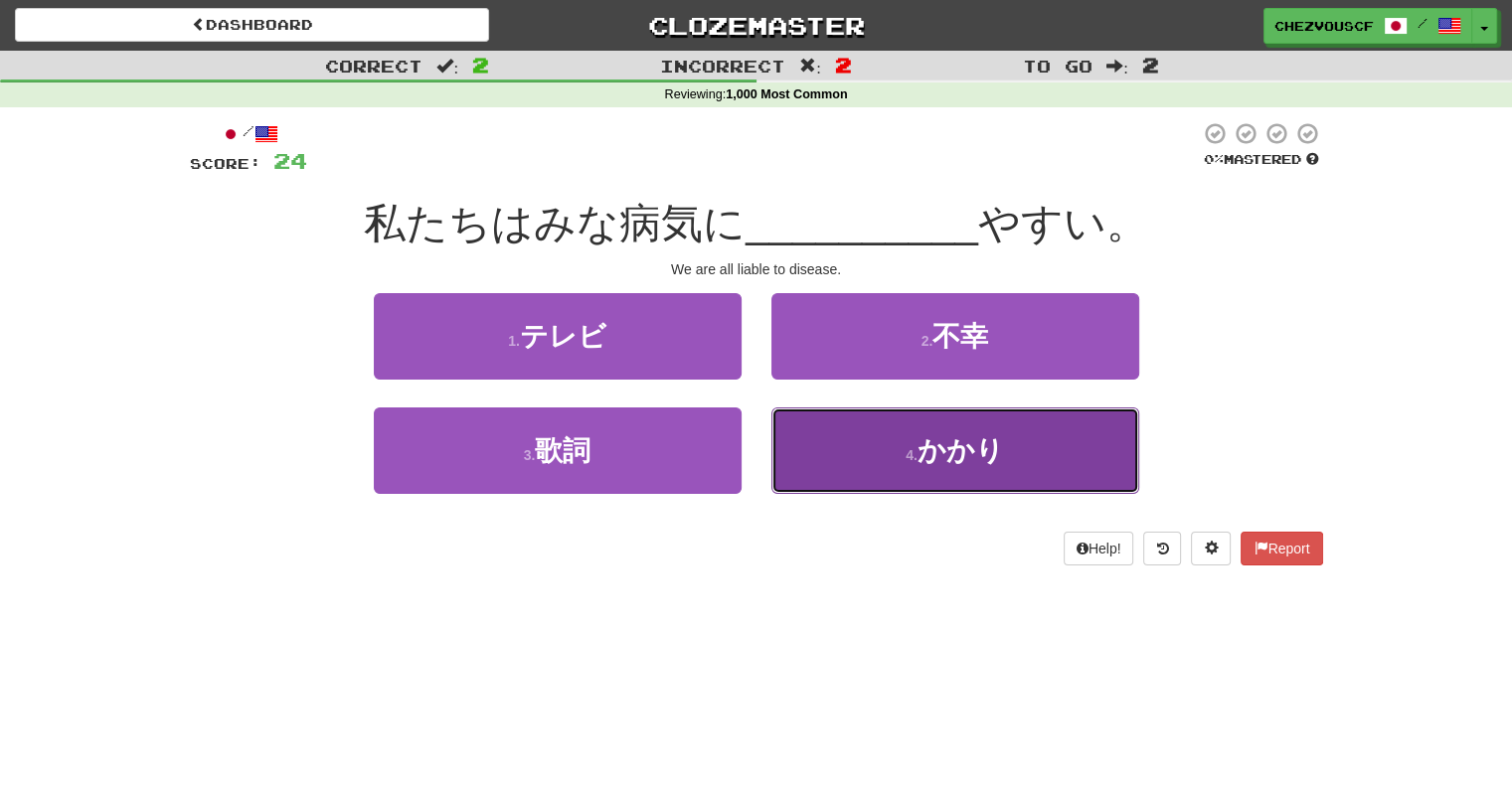 click on "4 .  かかり" at bounding box center (955, 450) 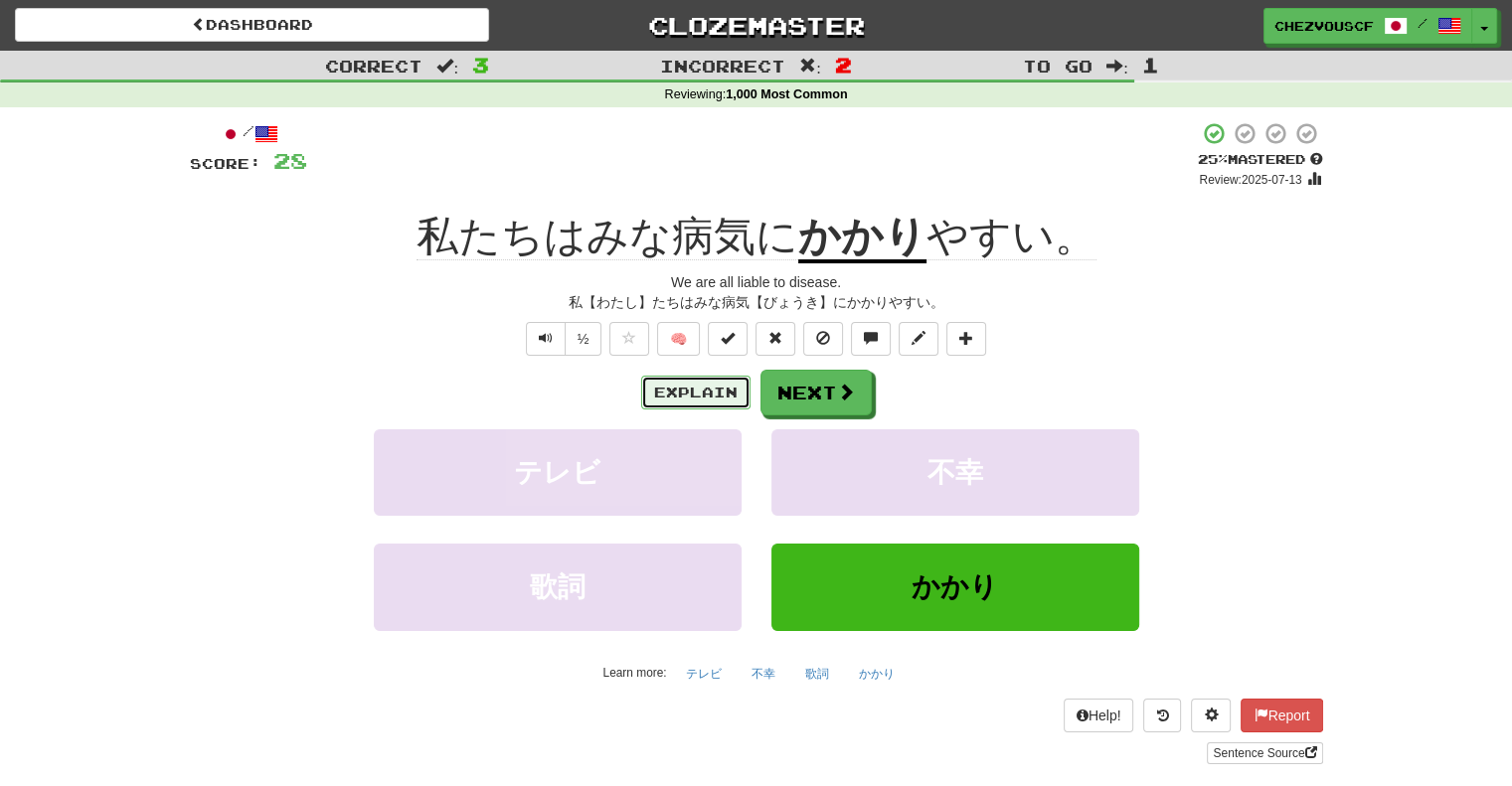 click on "Explain" at bounding box center [696, 393] 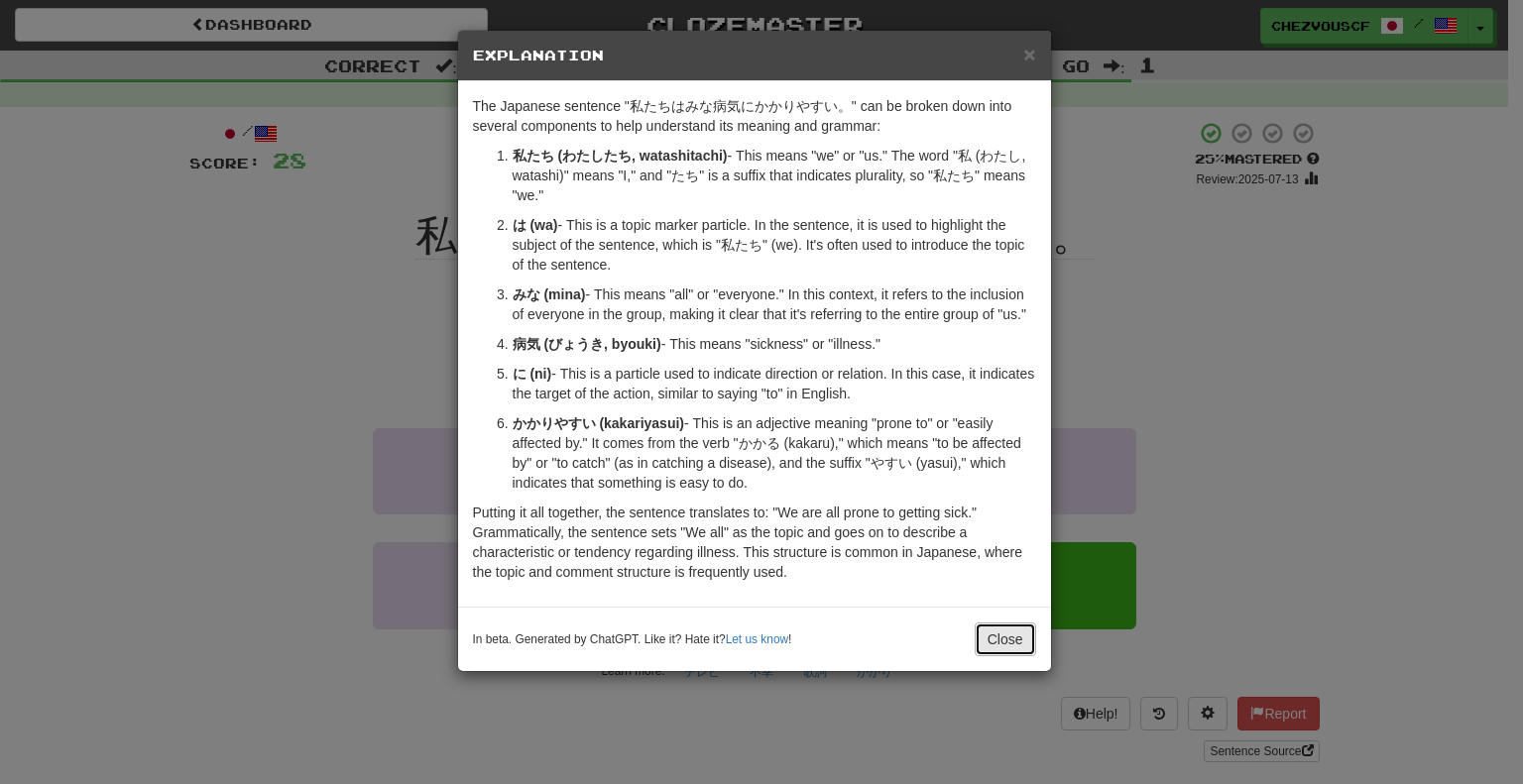 click on "Close" at bounding box center (1005, 639) 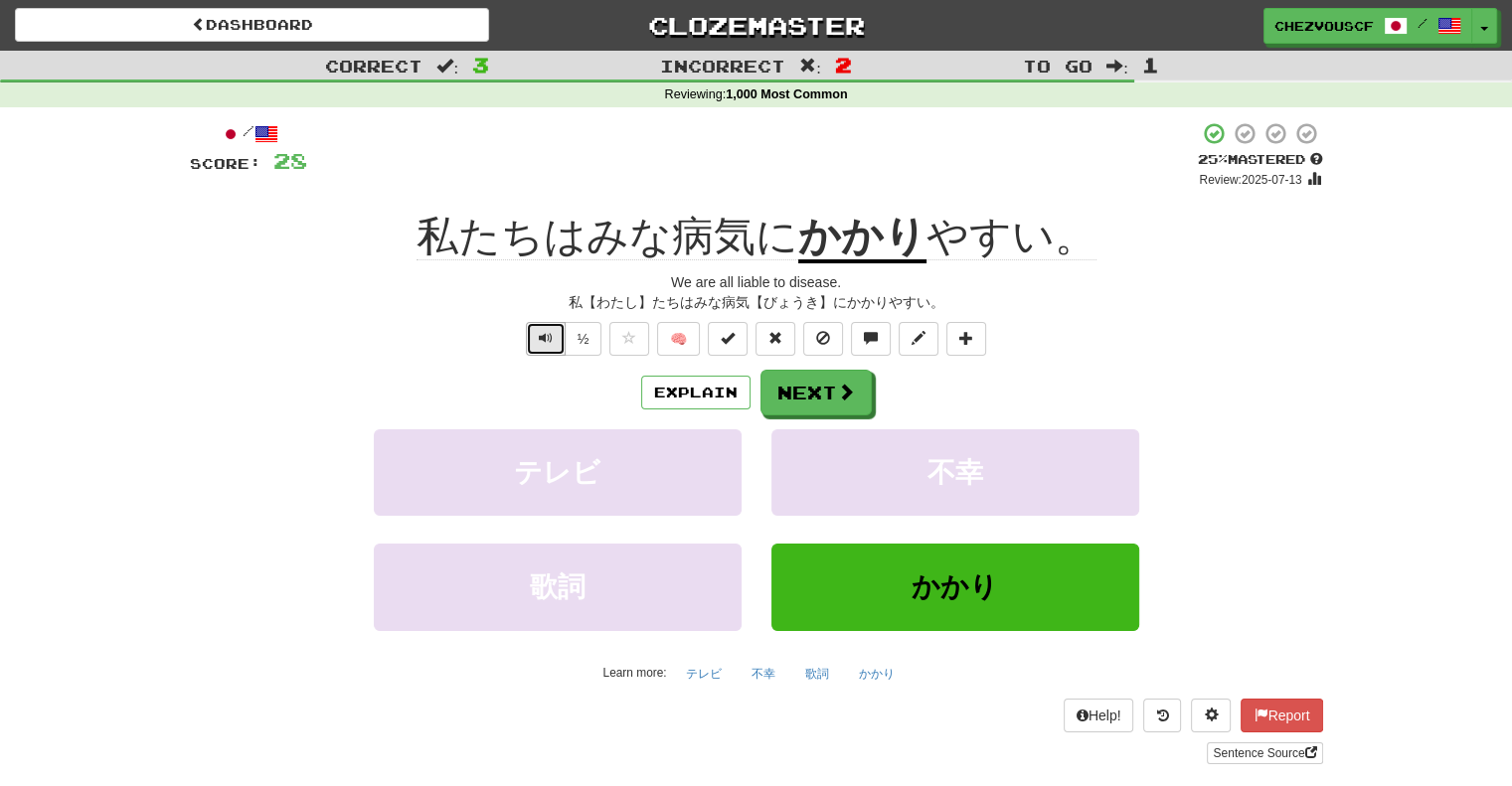 click at bounding box center [546, 338] 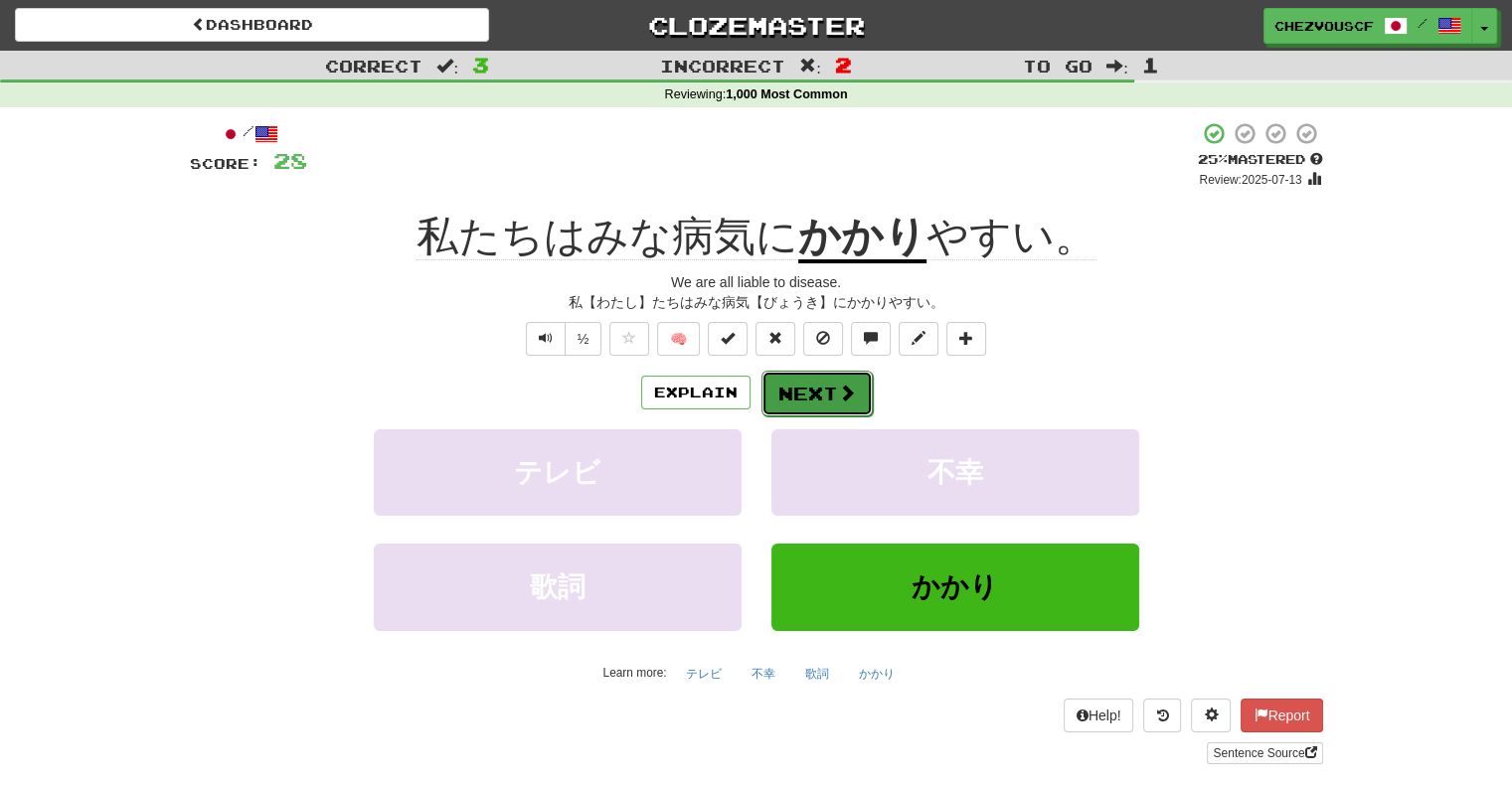 click on "Next" at bounding box center (817, 393) 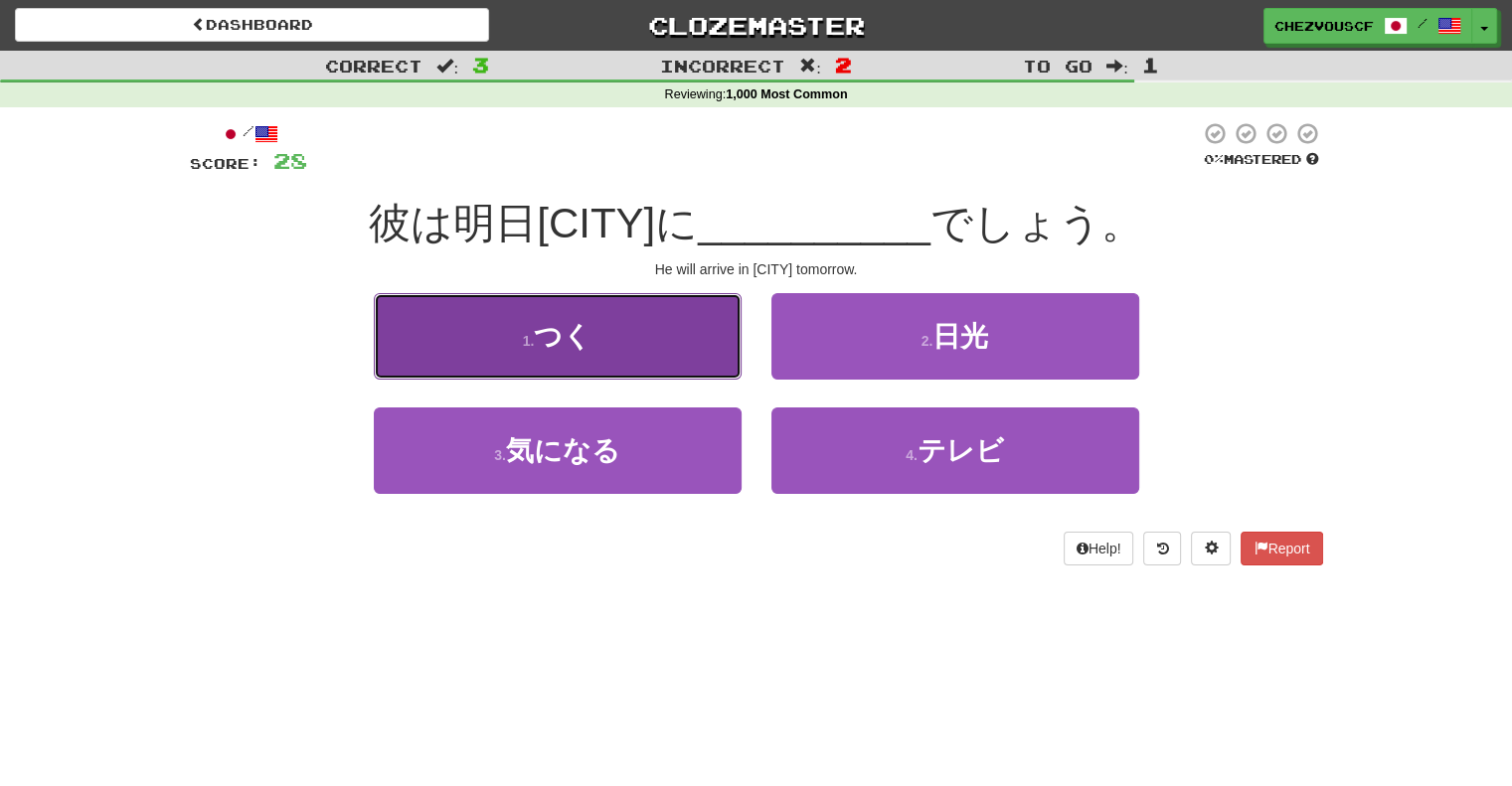 click on "1 .  つく" at bounding box center [558, 336] 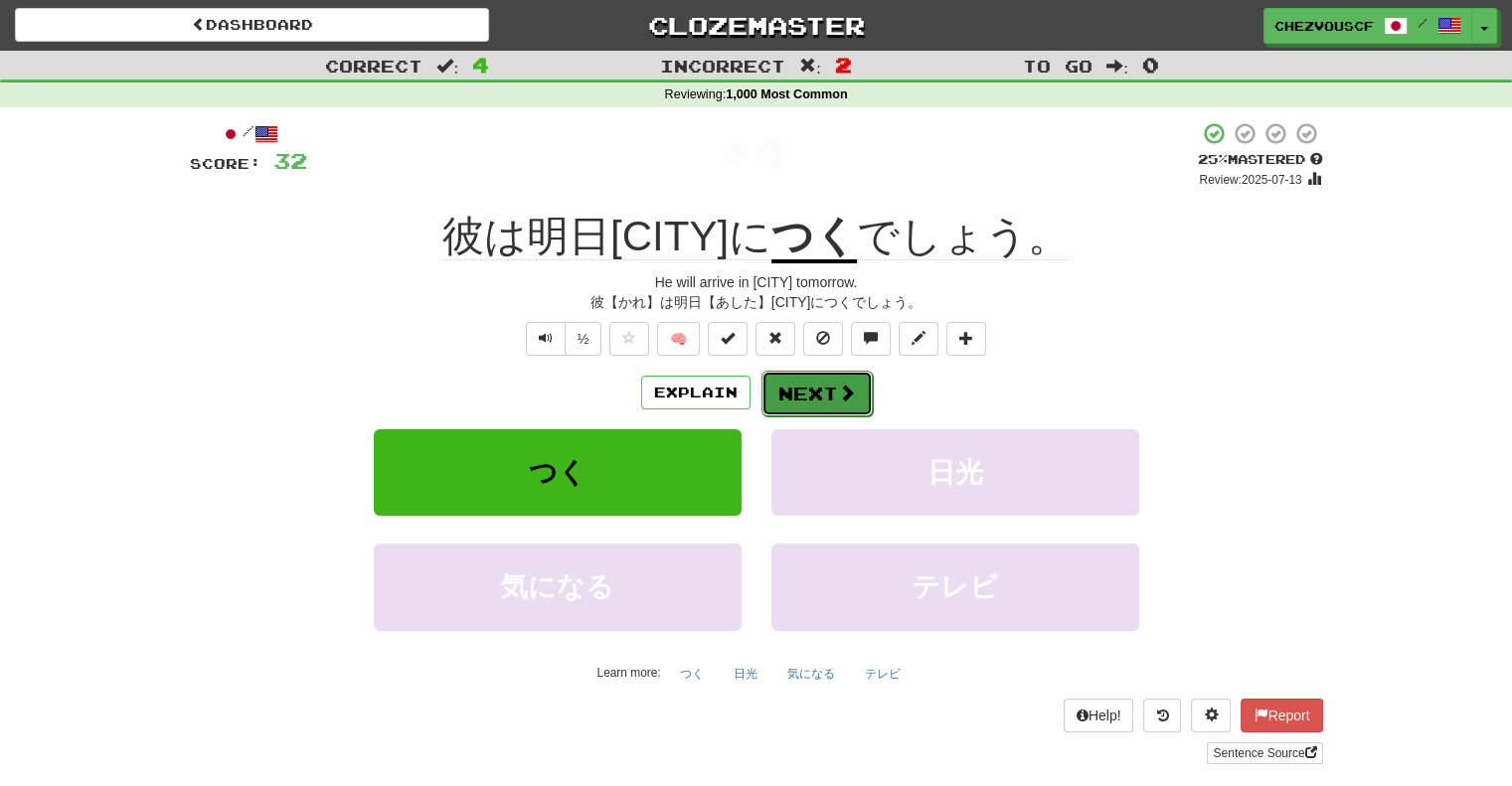 click on "Next" at bounding box center [817, 393] 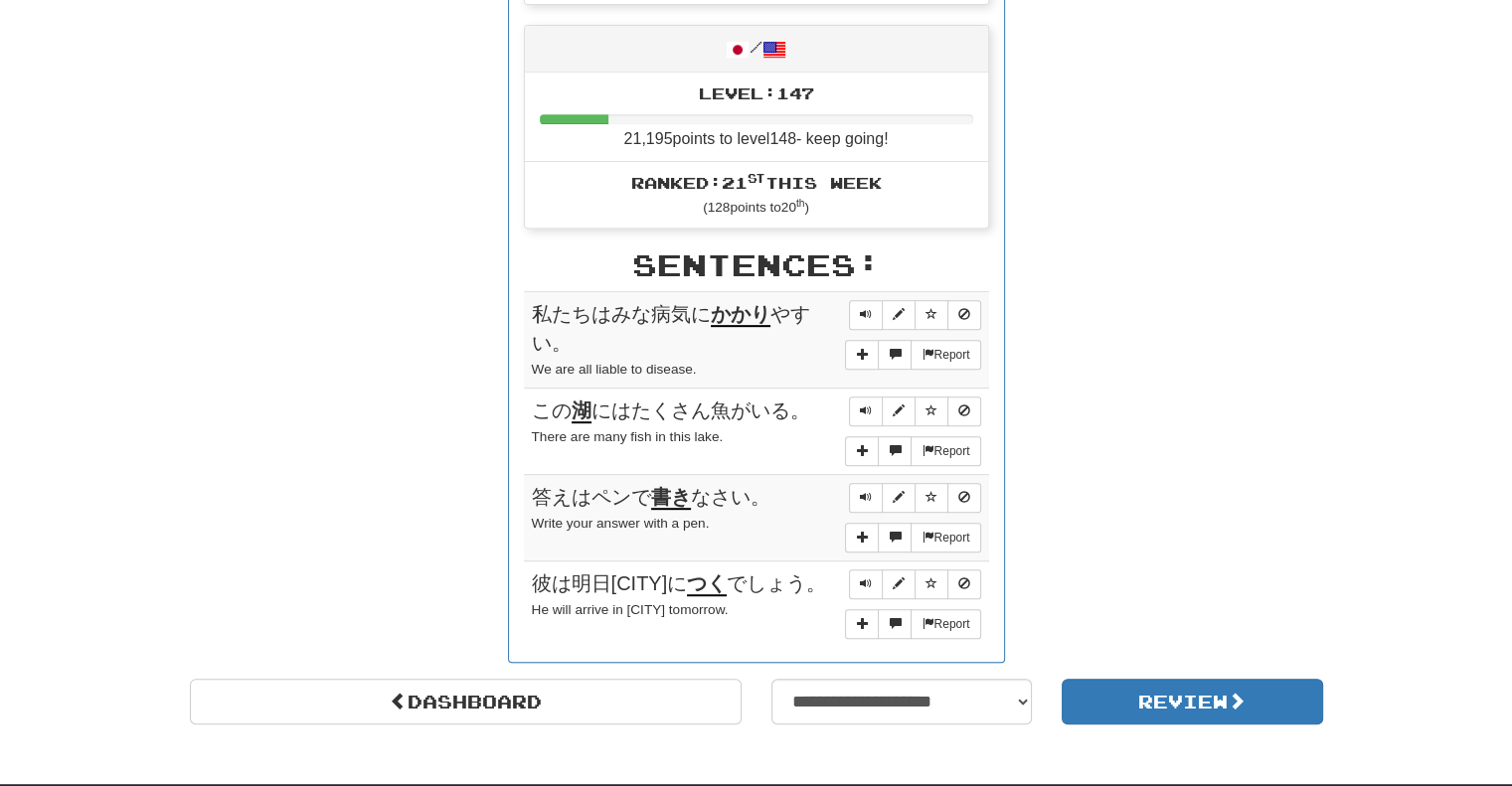scroll, scrollTop: 922, scrollLeft: 0, axis: vertical 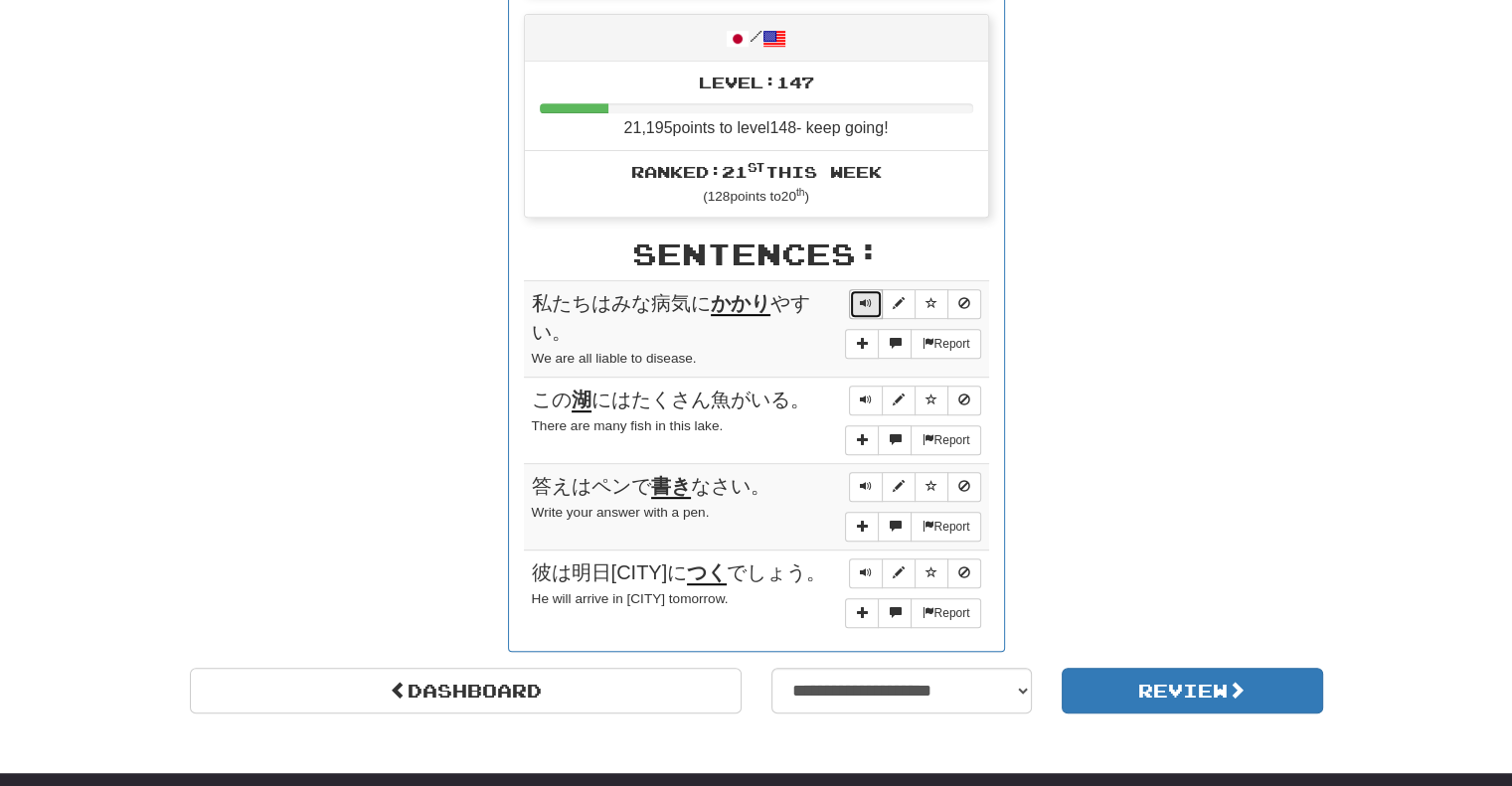 click at bounding box center [866, 303] 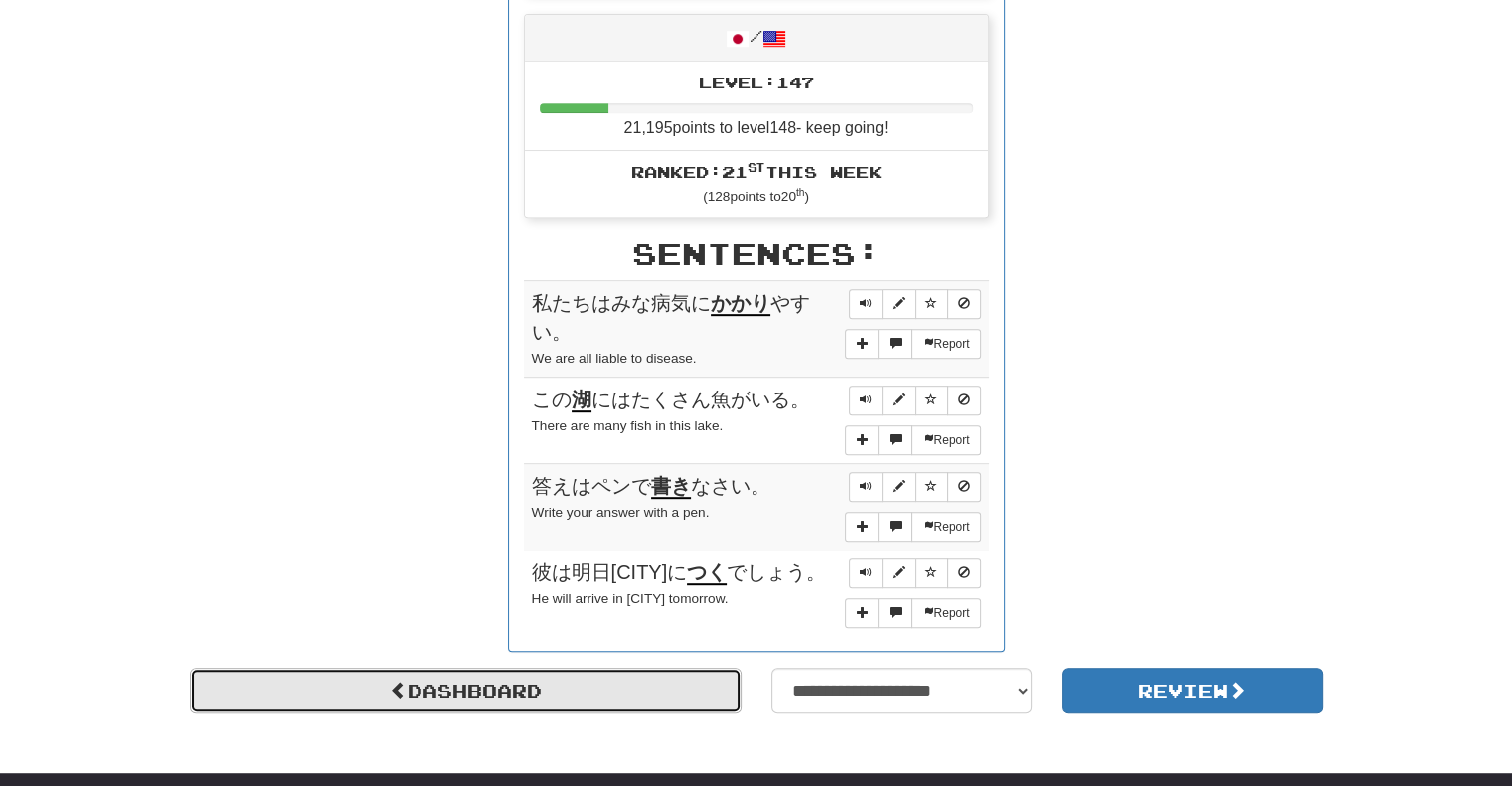 click on "Dashboard" at bounding box center [465, 691] 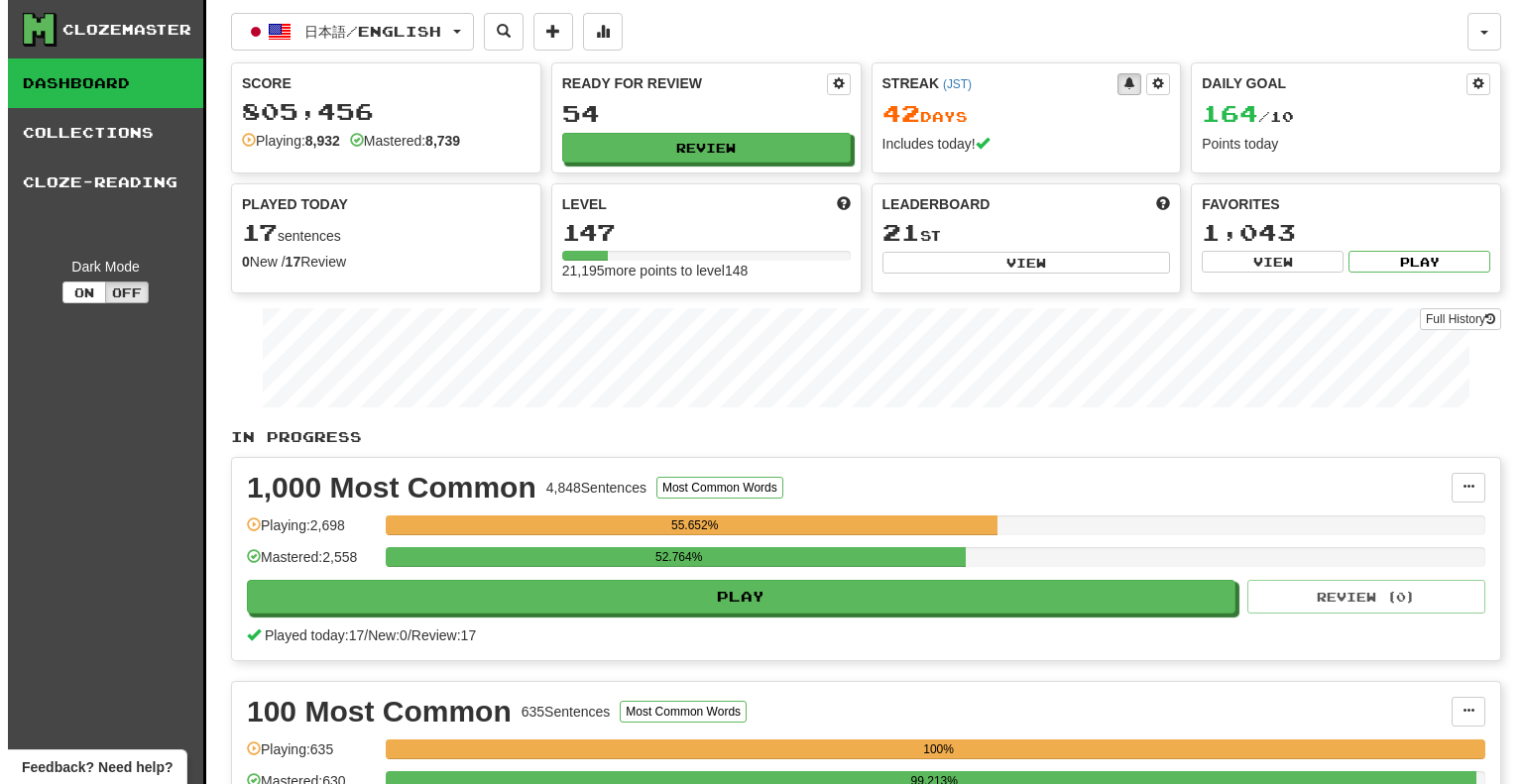 scroll, scrollTop: 0, scrollLeft: 0, axis: both 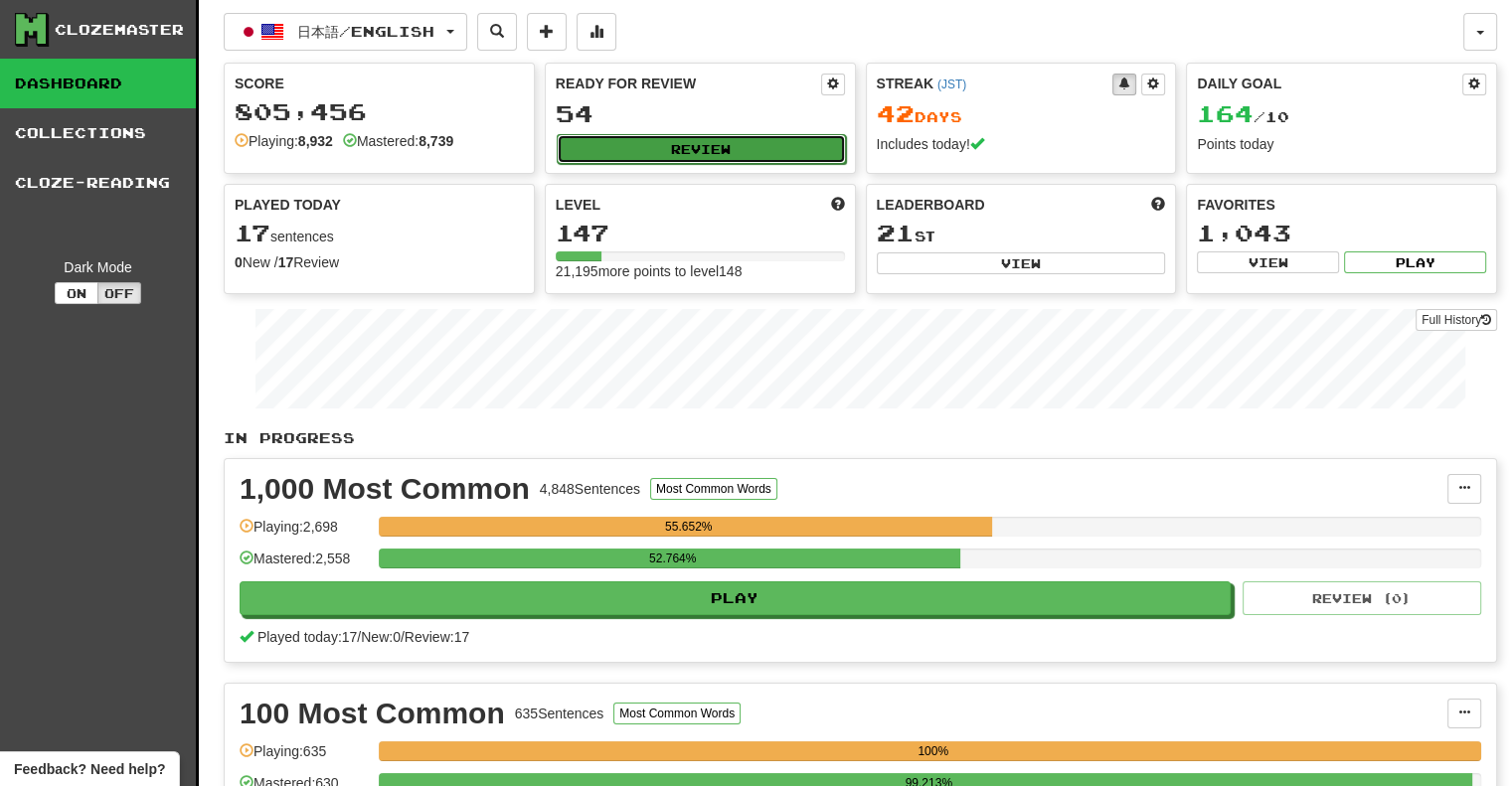 click on "Review" at bounding box center [701, 149] 